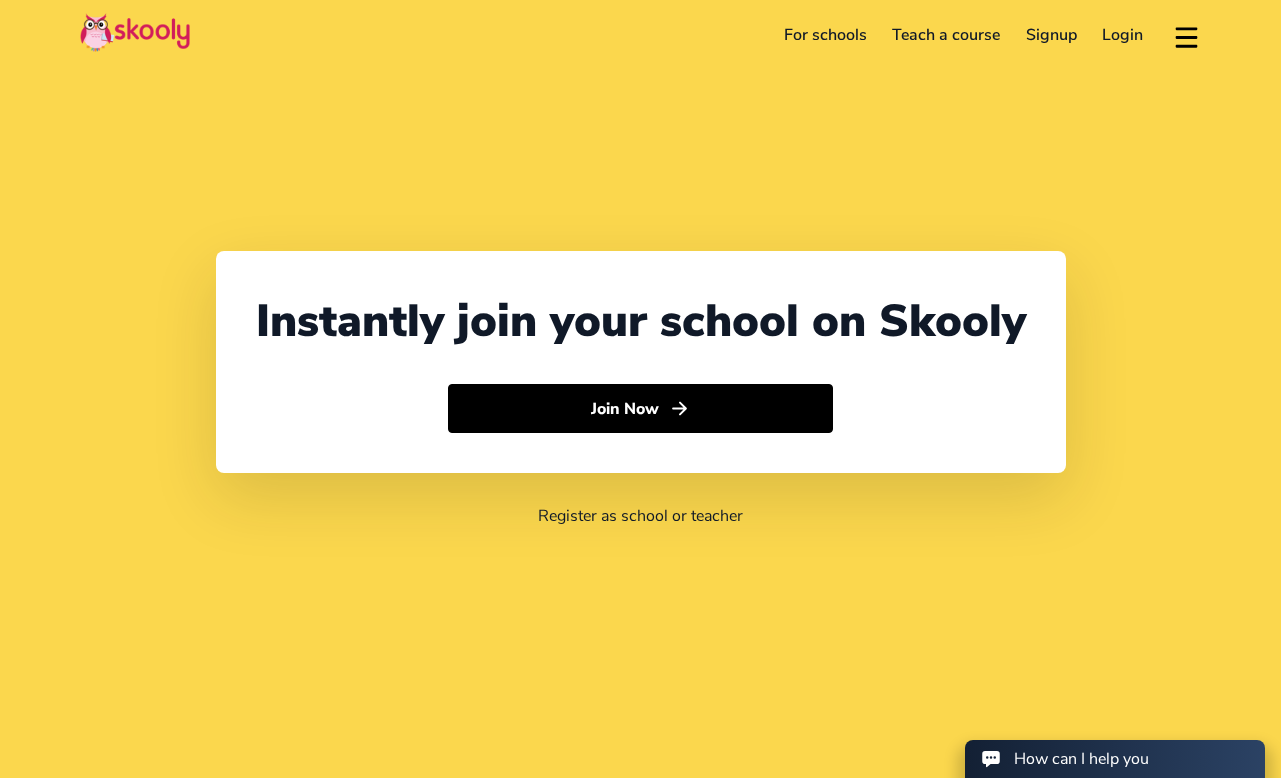scroll, scrollTop: 0, scrollLeft: 0, axis: both 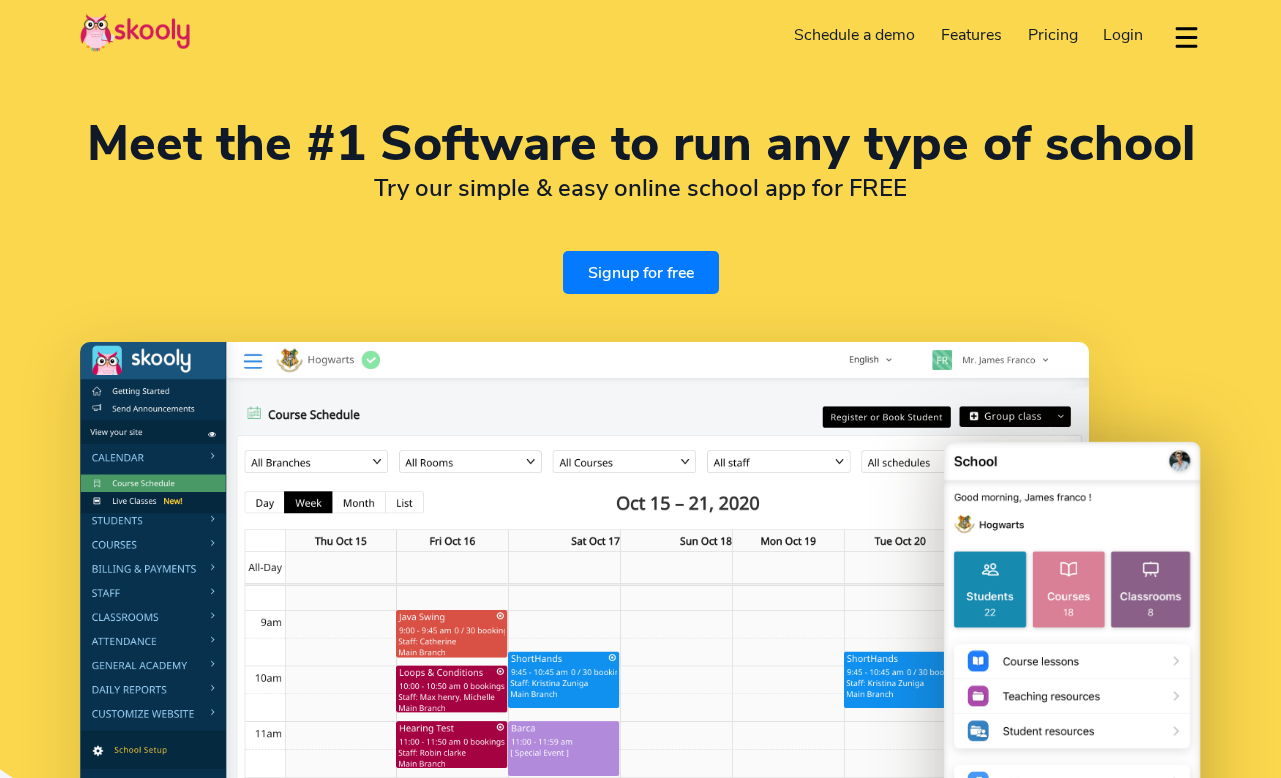 select on "en" 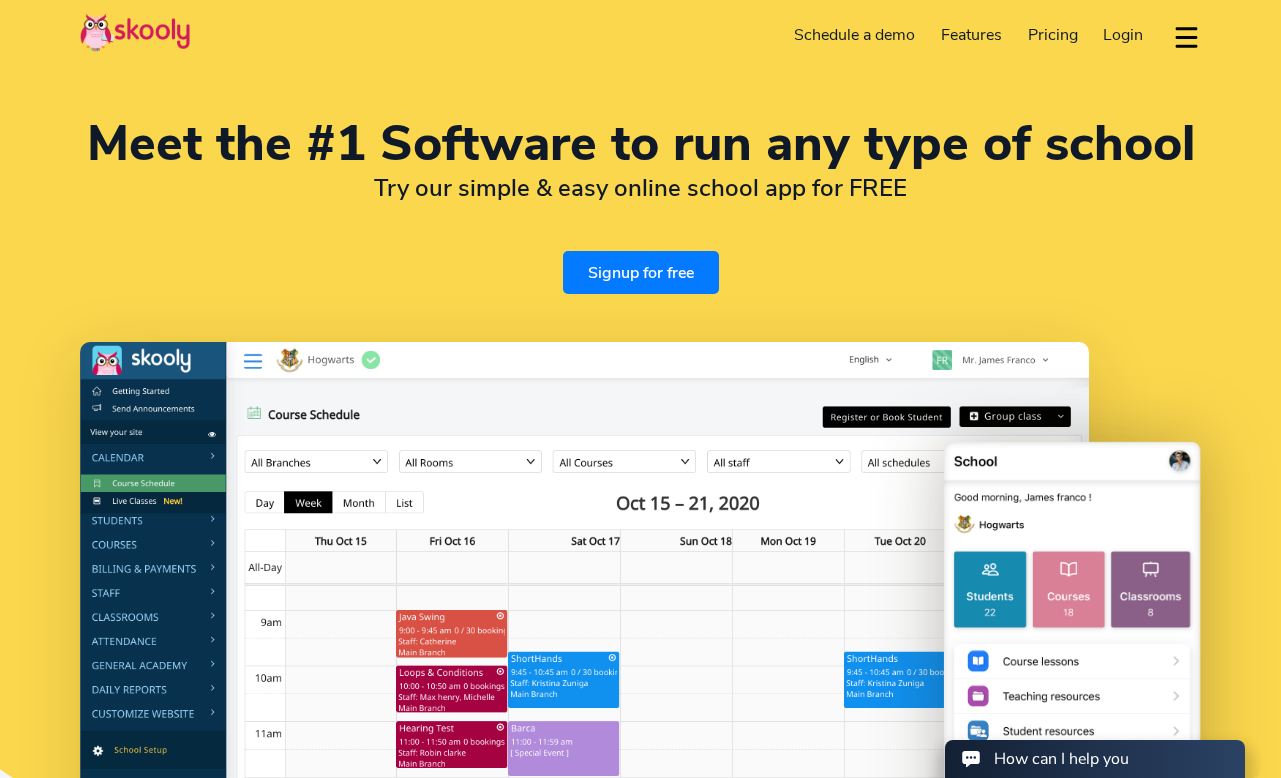 scroll, scrollTop: 0, scrollLeft: 0, axis: both 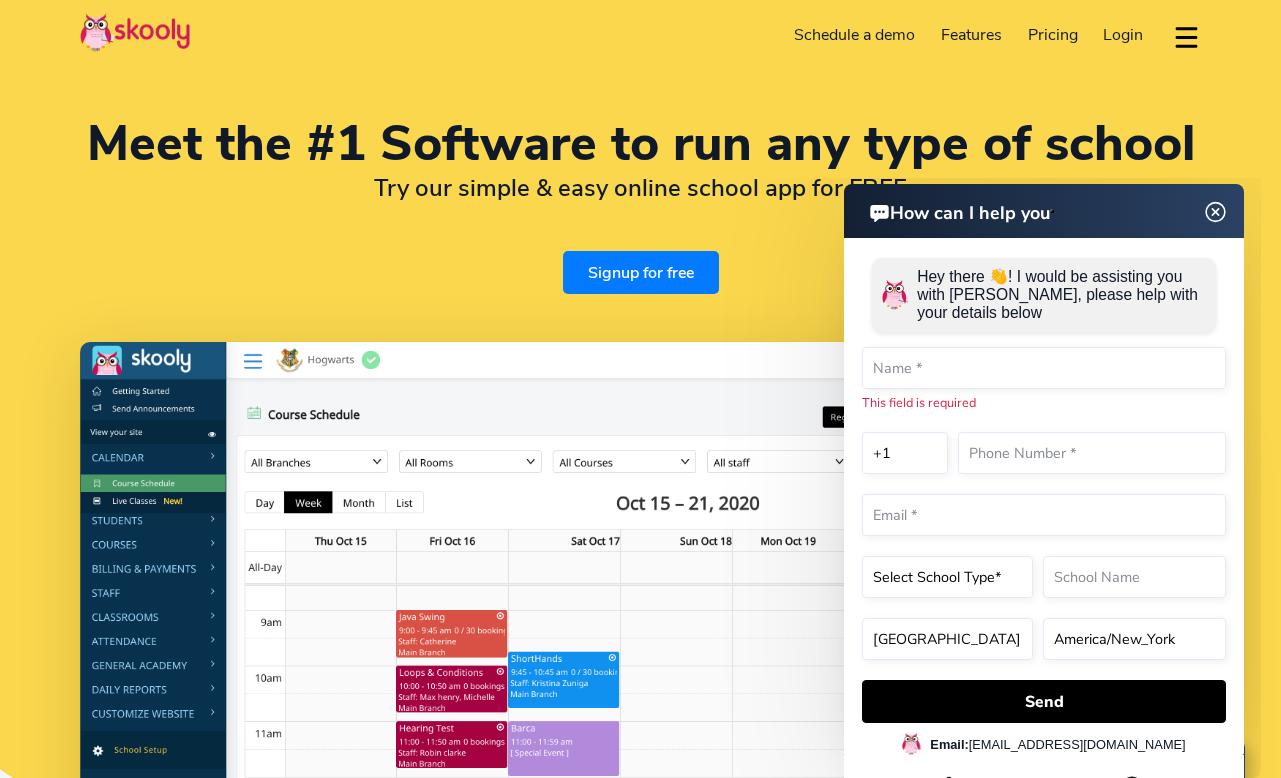 click 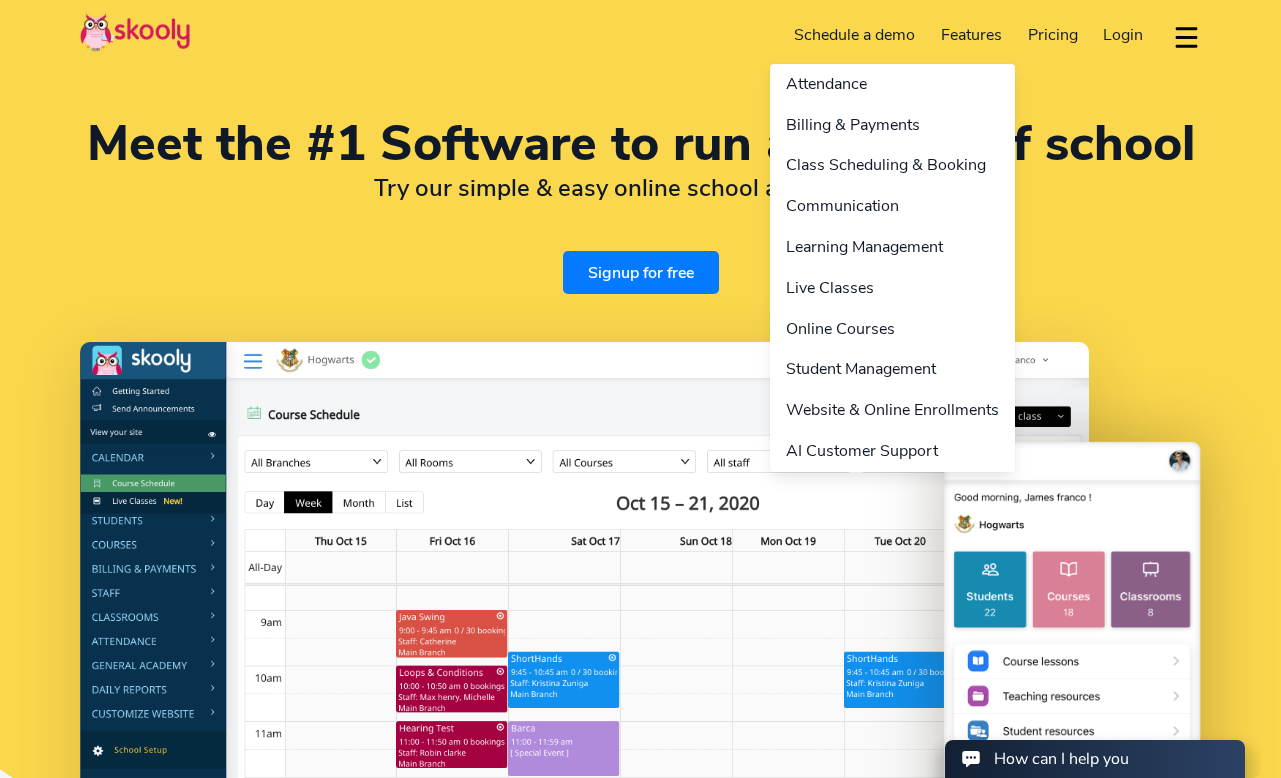 click on "Features" at bounding box center [971, 35] 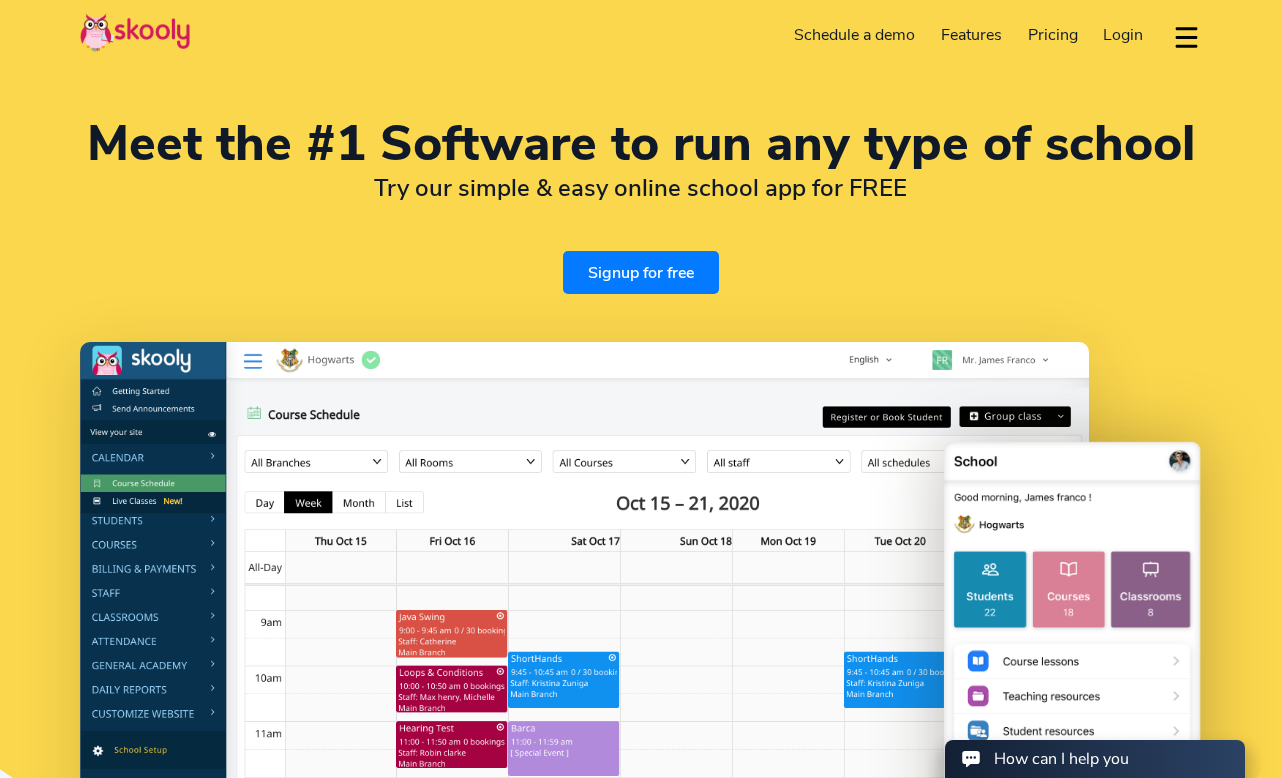 click on "Schedule a demo" at bounding box center (855, 35) 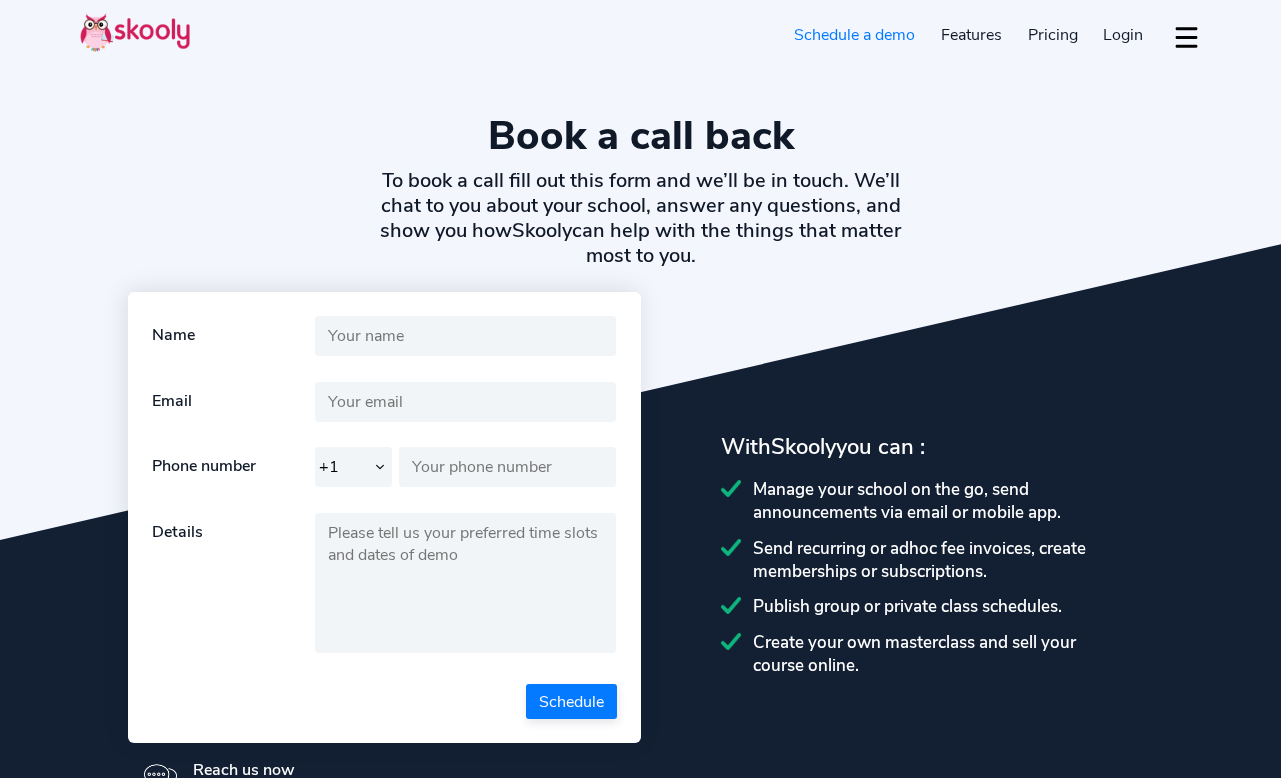 select on "en" 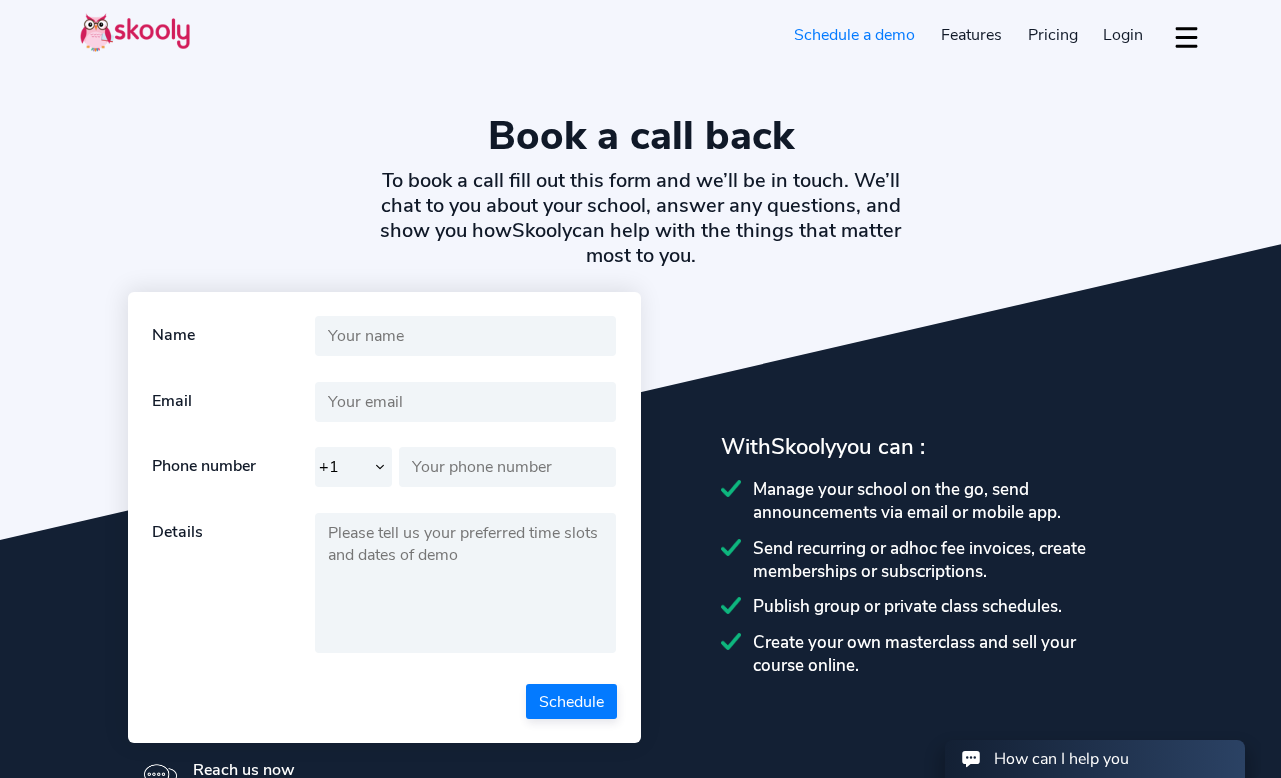 scroll, scrollTop: 0, scrollLeft: 0, axis: both 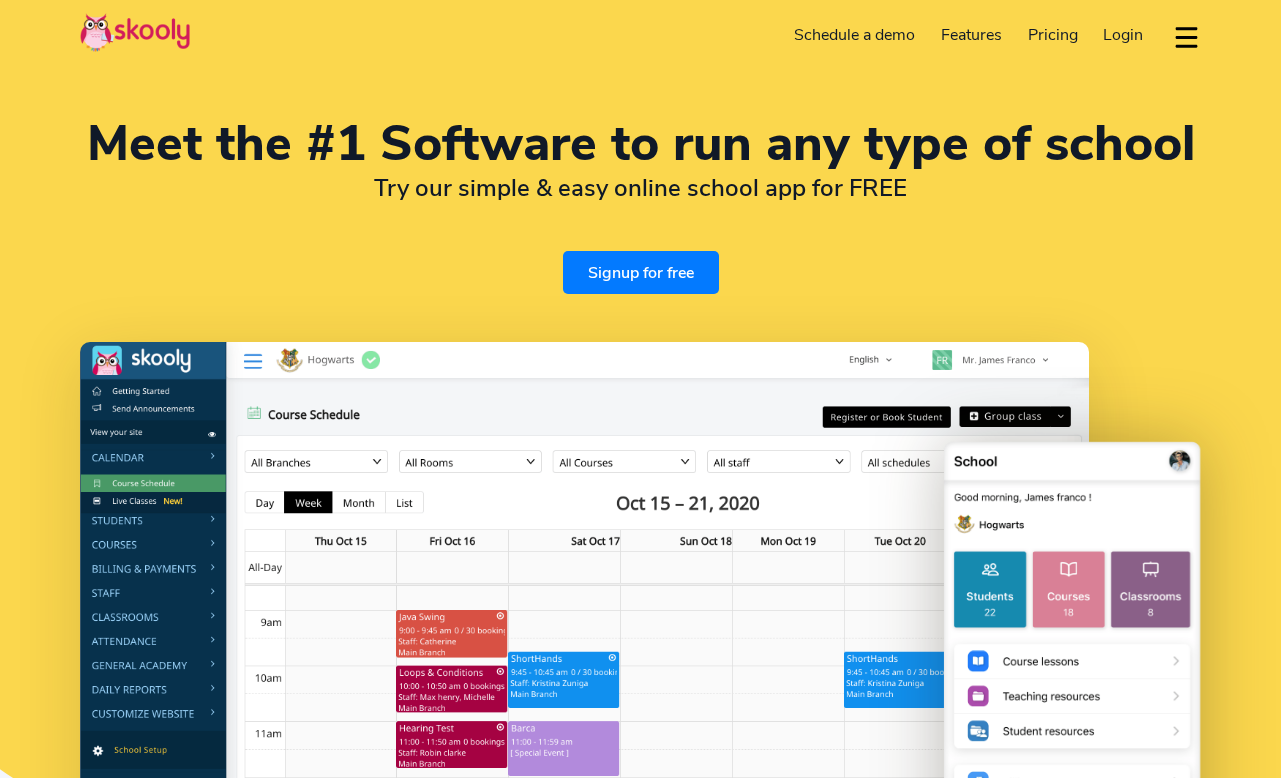 select on "en" 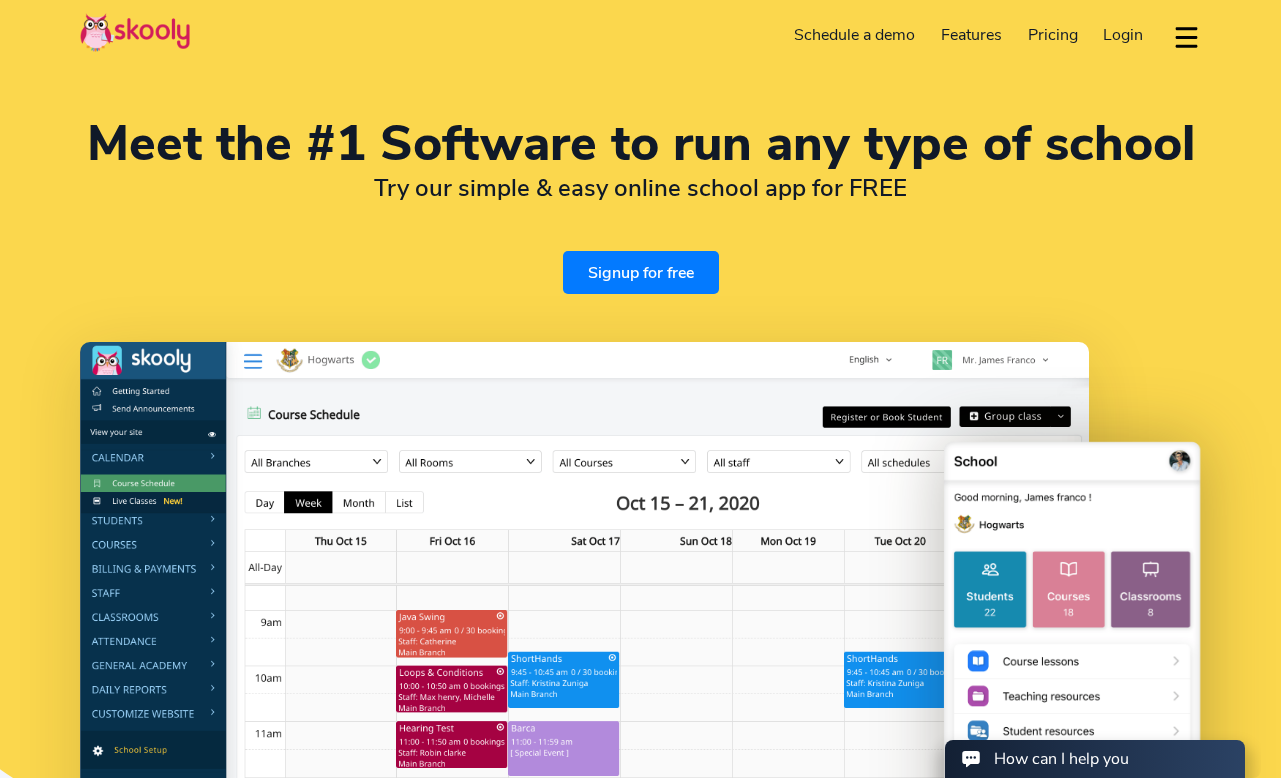 scroll, scrollTop: 0, scrollLeft: 0, axis: both 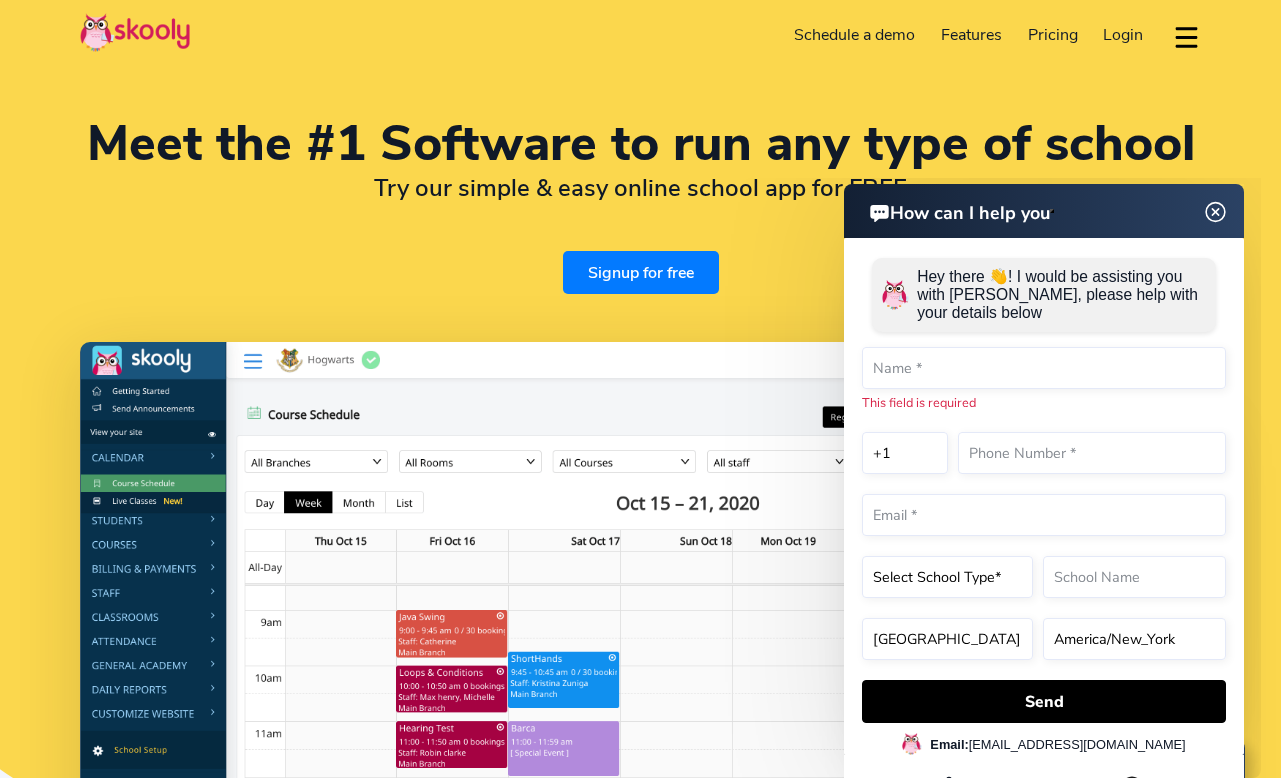 click 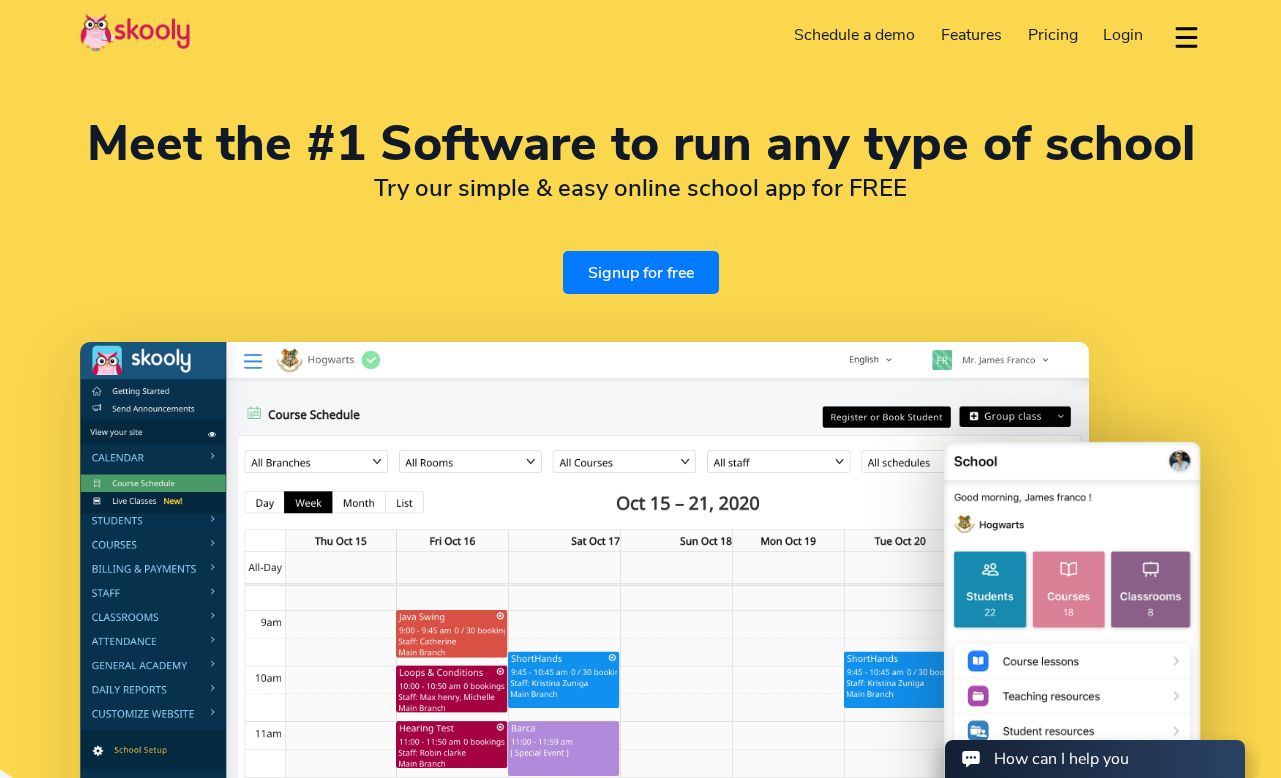 click at bounding box center [135, 32] 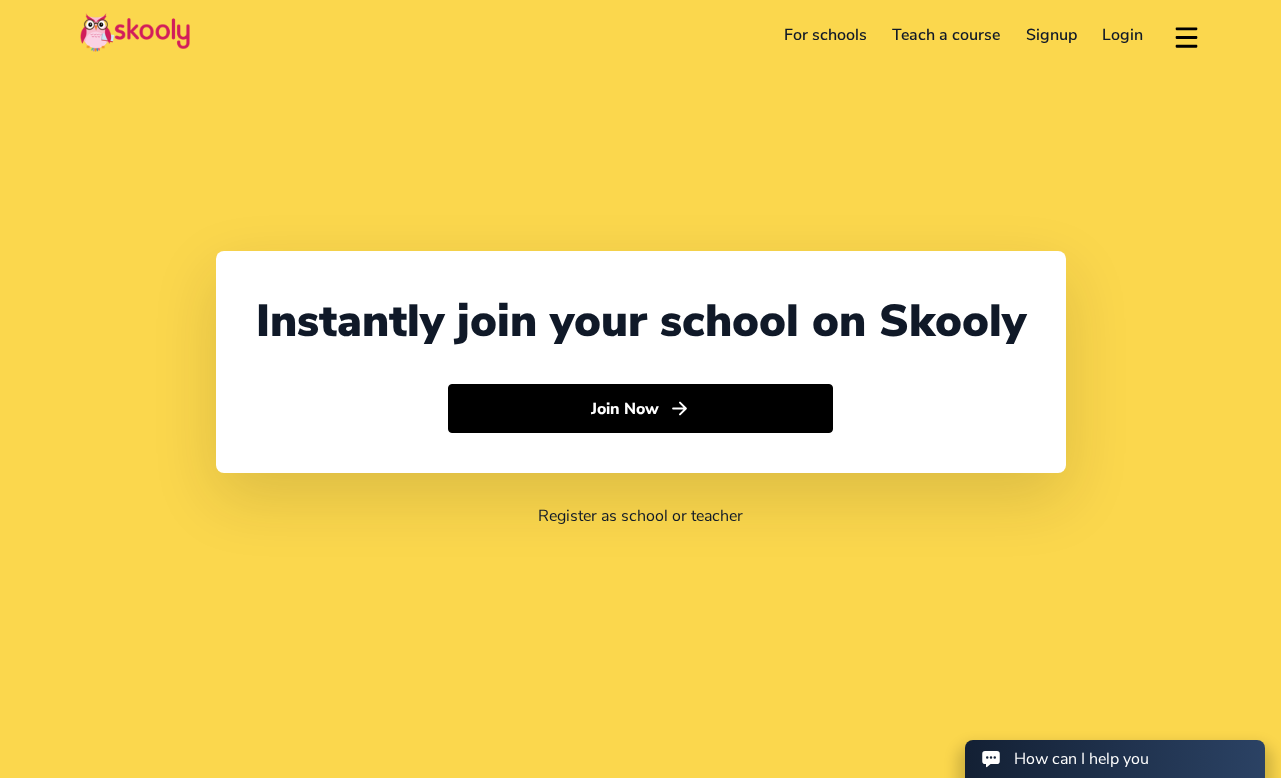 scroll, scrollTop: 0, scrollLeft: 0, axis: both 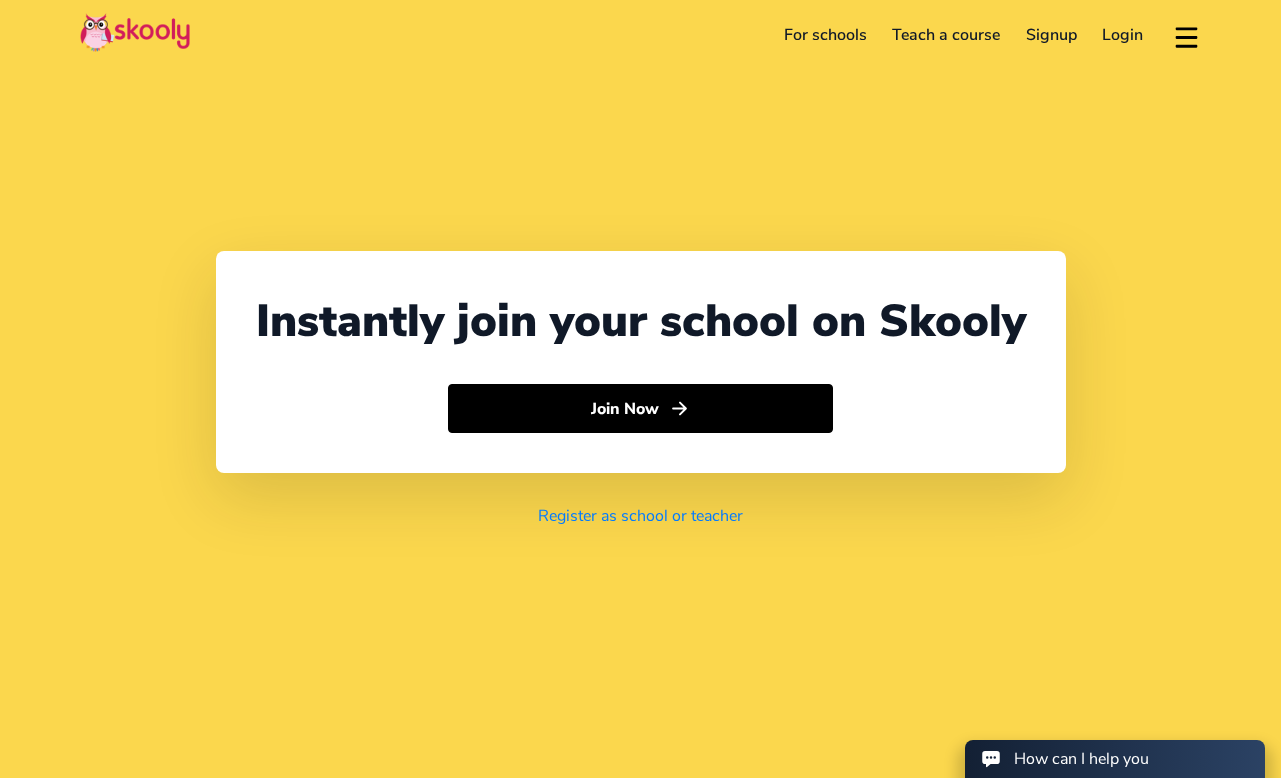 click on "Register as school or teacher" 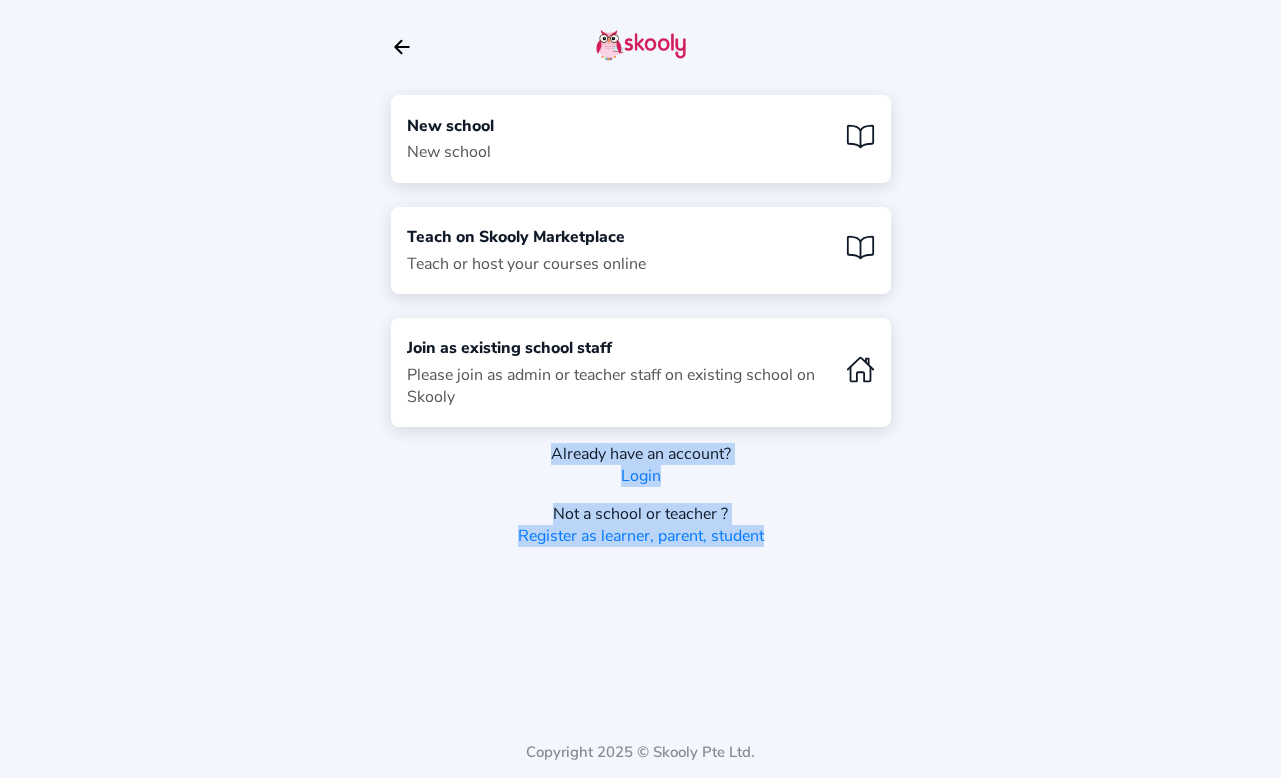 drag, startPoint x: 553, startPoint y: 454, endPoint x: 806, endPoint y: 574, distance: 280.01608 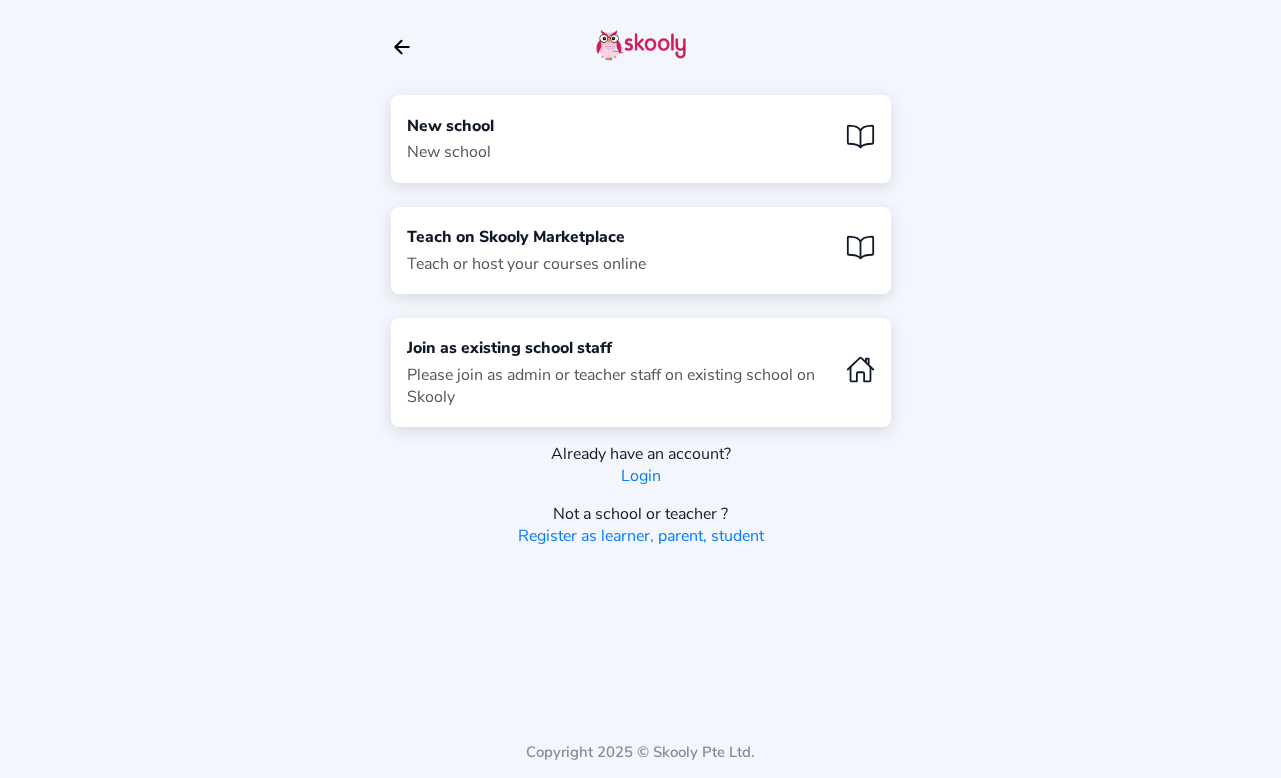 click on "Arrow Back" 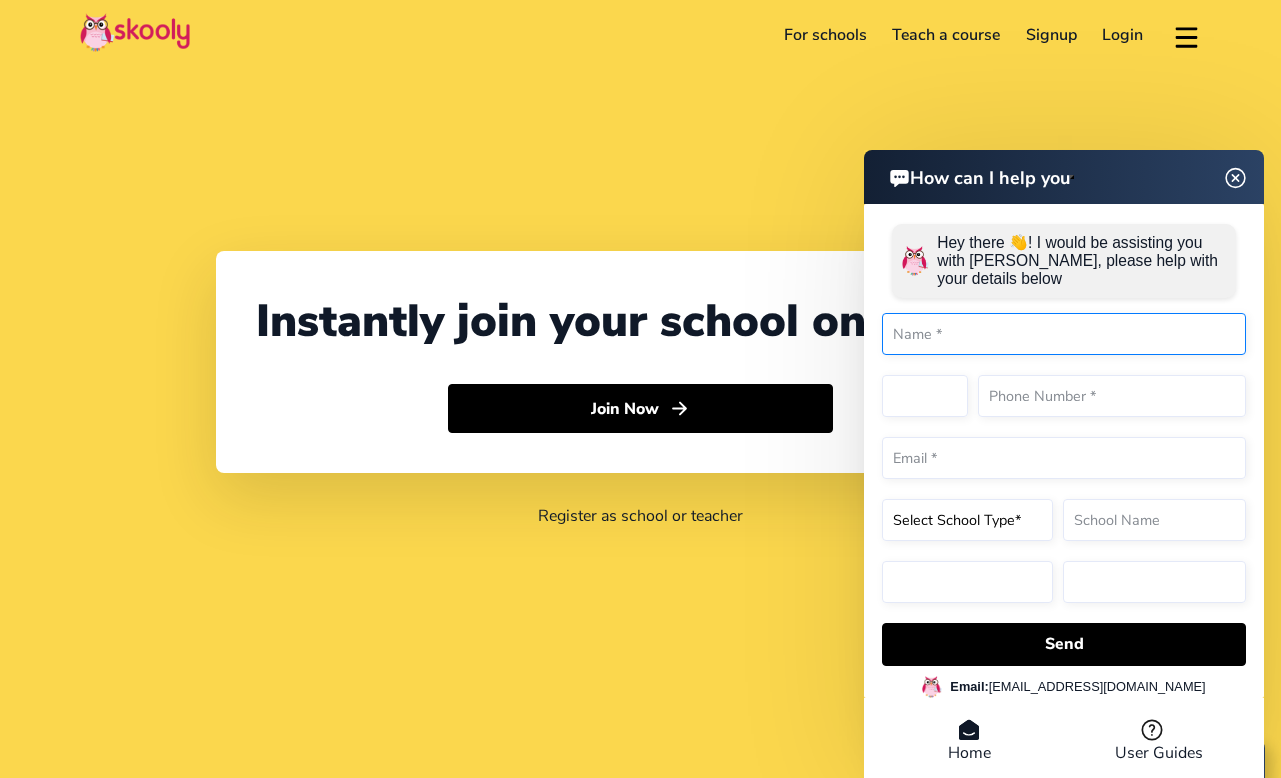 select on "1" 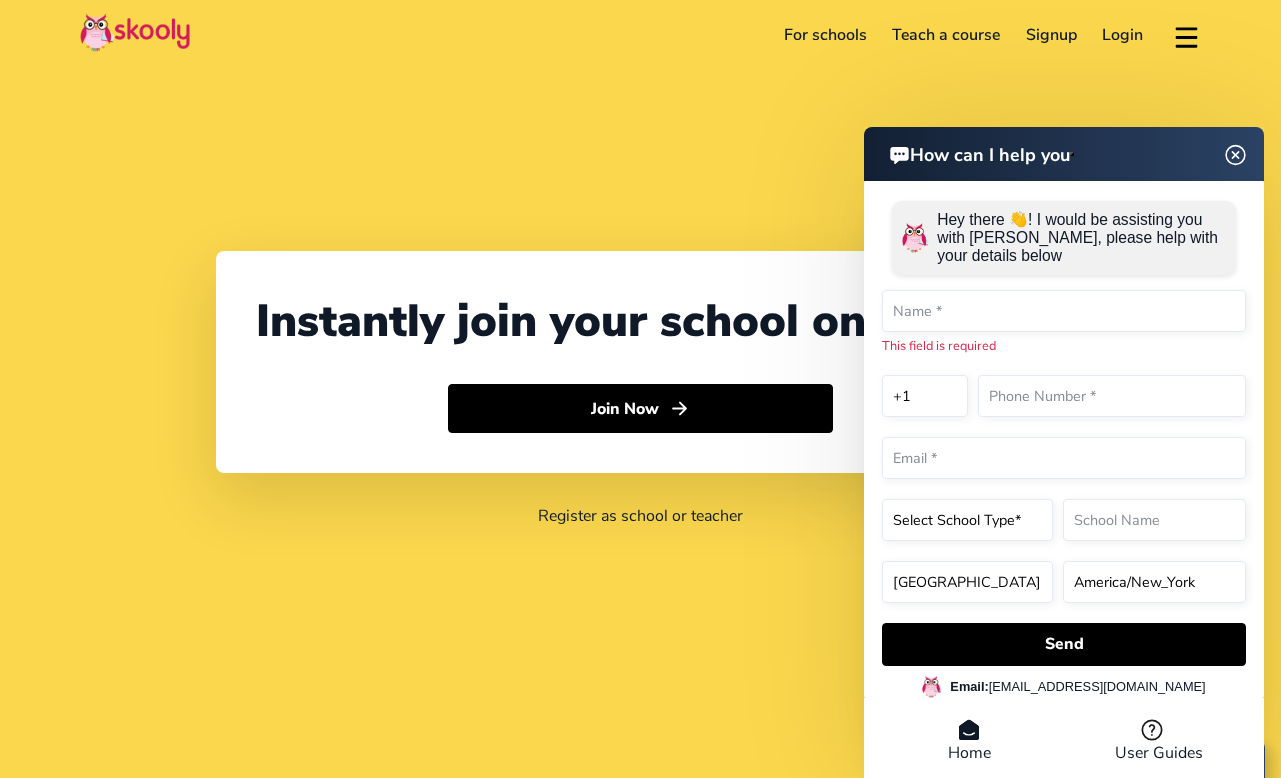 click on "How can I help you  Hey there 👋!  I would be assisting you with Skooly, please help with your details below  This field is required   +1   +7   +20   +27   +30   +31   +32   +33   +34   +36   +39   +40   +41   +43   +44   +45   +46   +47   +48   +49   +51   +52   +53   +54   +55   +56   +57   +58   +60   +61   +62   +63   +64   +65   +66   +77   +81   +82   +84   +86   +90   +91   +92   +93   +94   +95   +98   +212   +213   +216   +218   +220   +221   +222   +223   +224   +225   +226   +227   +228   +229   +230   +231   +232   +233   +234   +235   +236   +237   +238   +239   +240   +241   +242   +243   +244   +245   +246   +248   +249   +250   +251   +252   +253   +254   +255   +256   +257   +258   +260   +261   +262   +263   +264   +265   +266   +267   +268   +269   +290   +291   +297   +298   +299   +350   +351   +352   +353   +354   +355   +356   +357   +358   +359   +370   +371   +372   +373   +374   +375   +376   +377   +378   +379   +380   +381   +382   +385   +386   +387   +389   +420   +421   +1" at bounding box center (1064, 455) 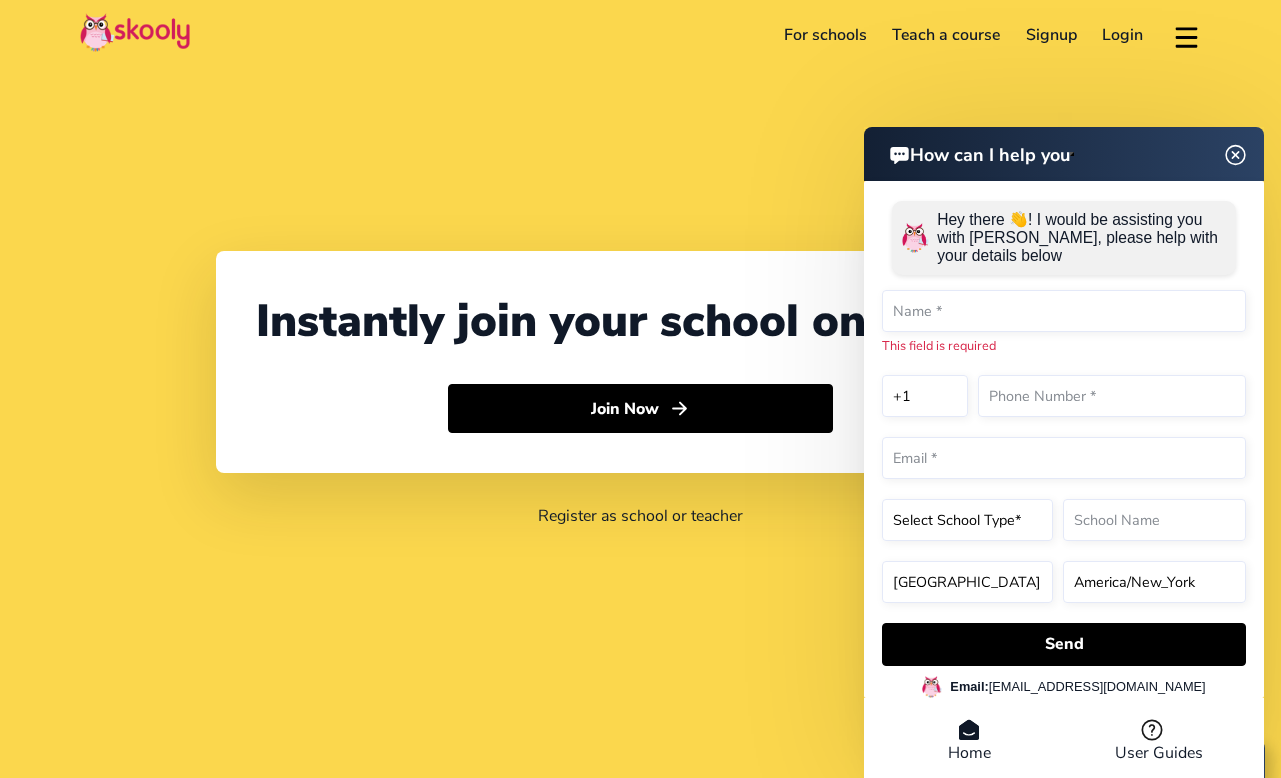 click on "For schools" 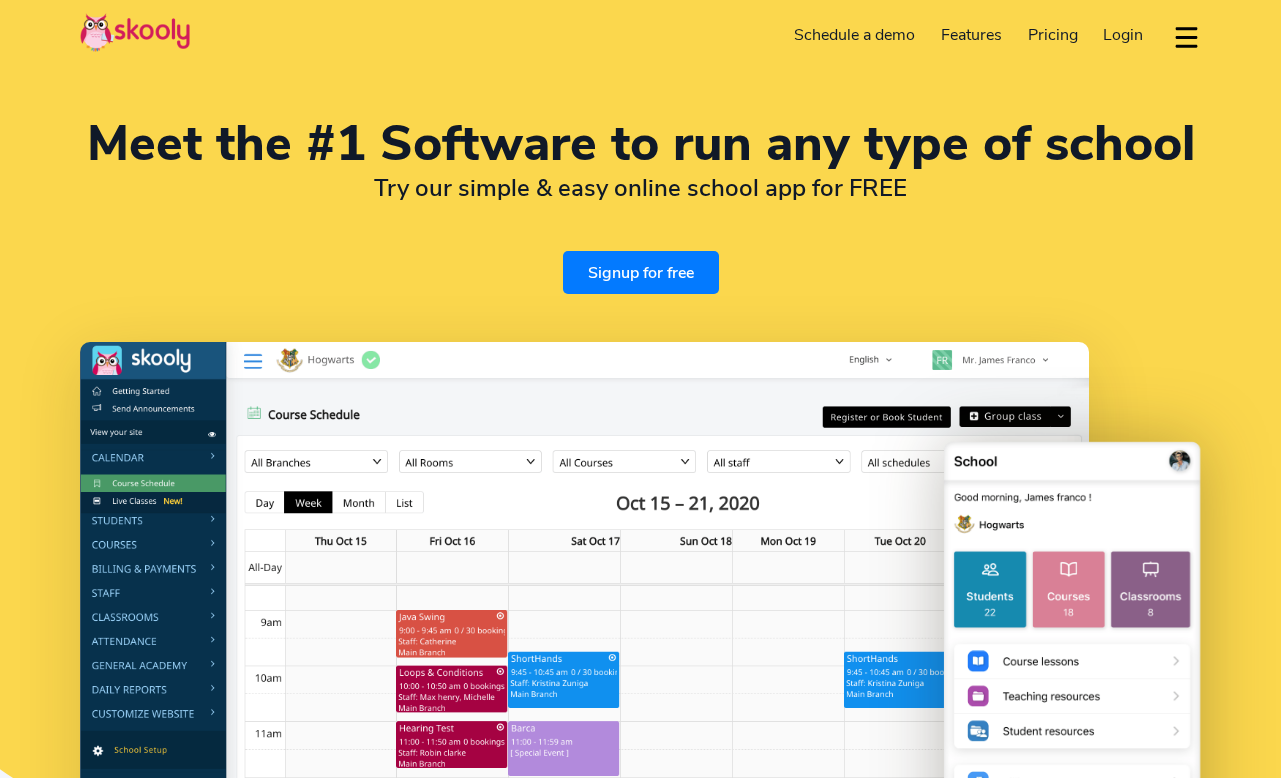 select on "en" 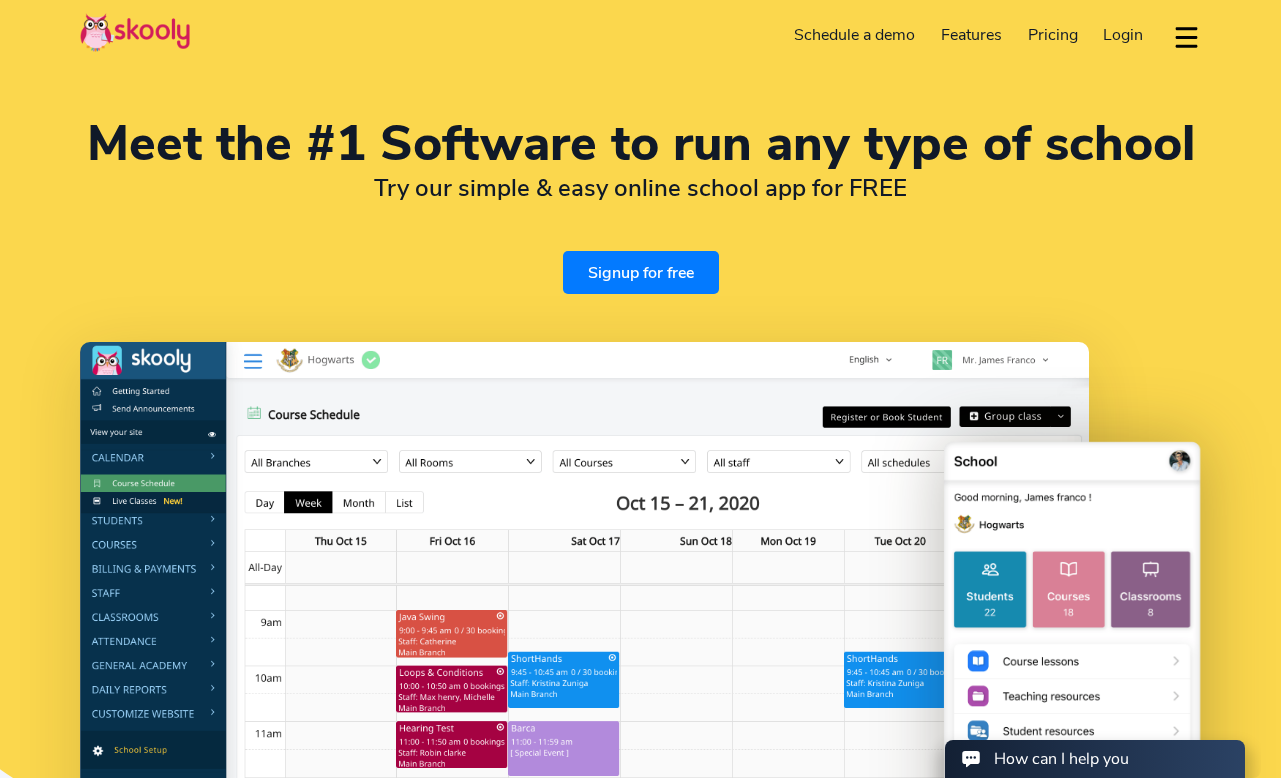 scroll, scrollTop: 0, scrollLeft: 0, axis: both 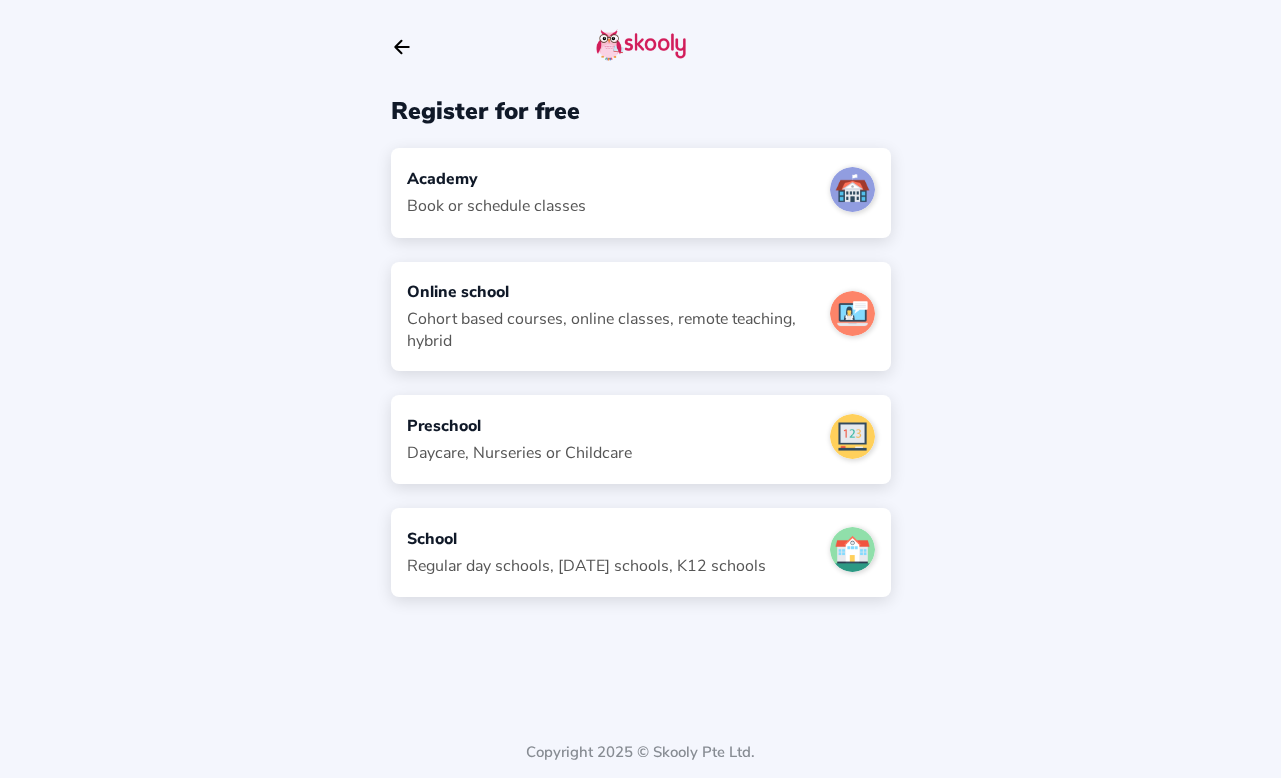 click on "Book or schedule classes" 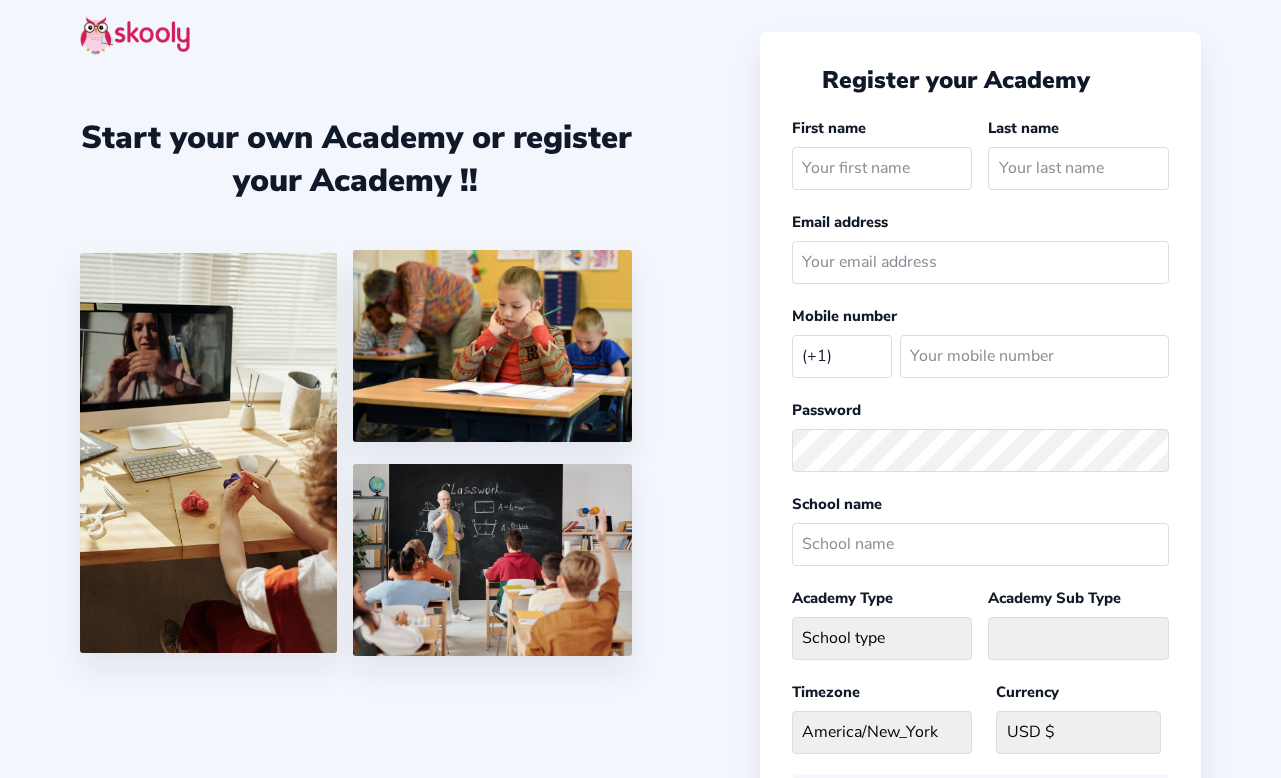 select on "US" 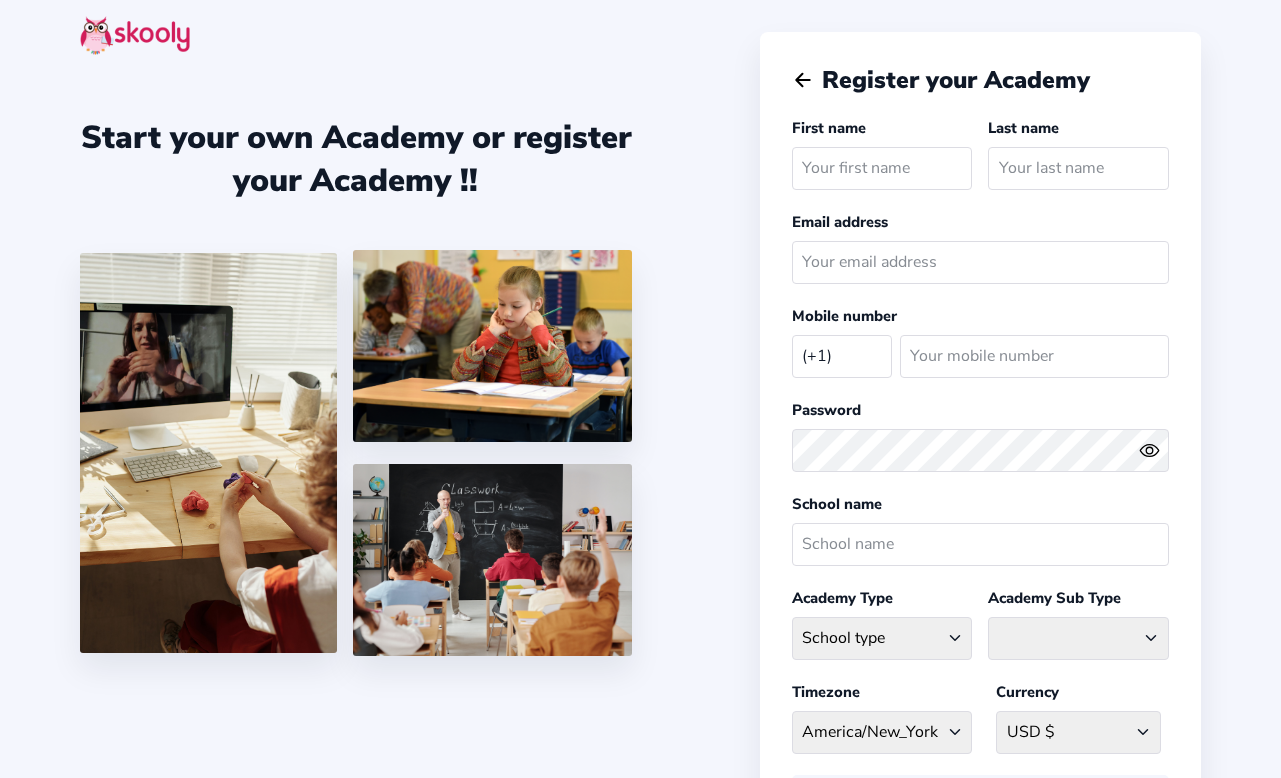 click on "Arrow Back" 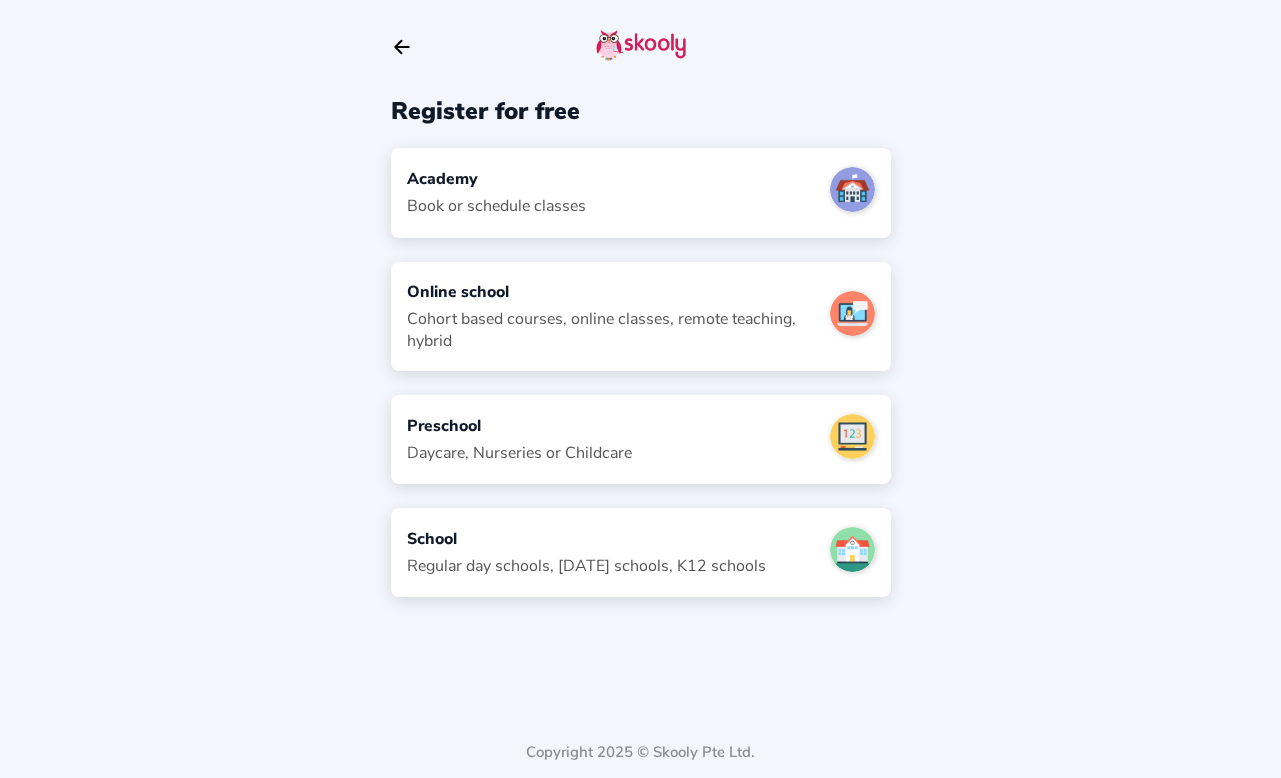 click on "Arrow Back" 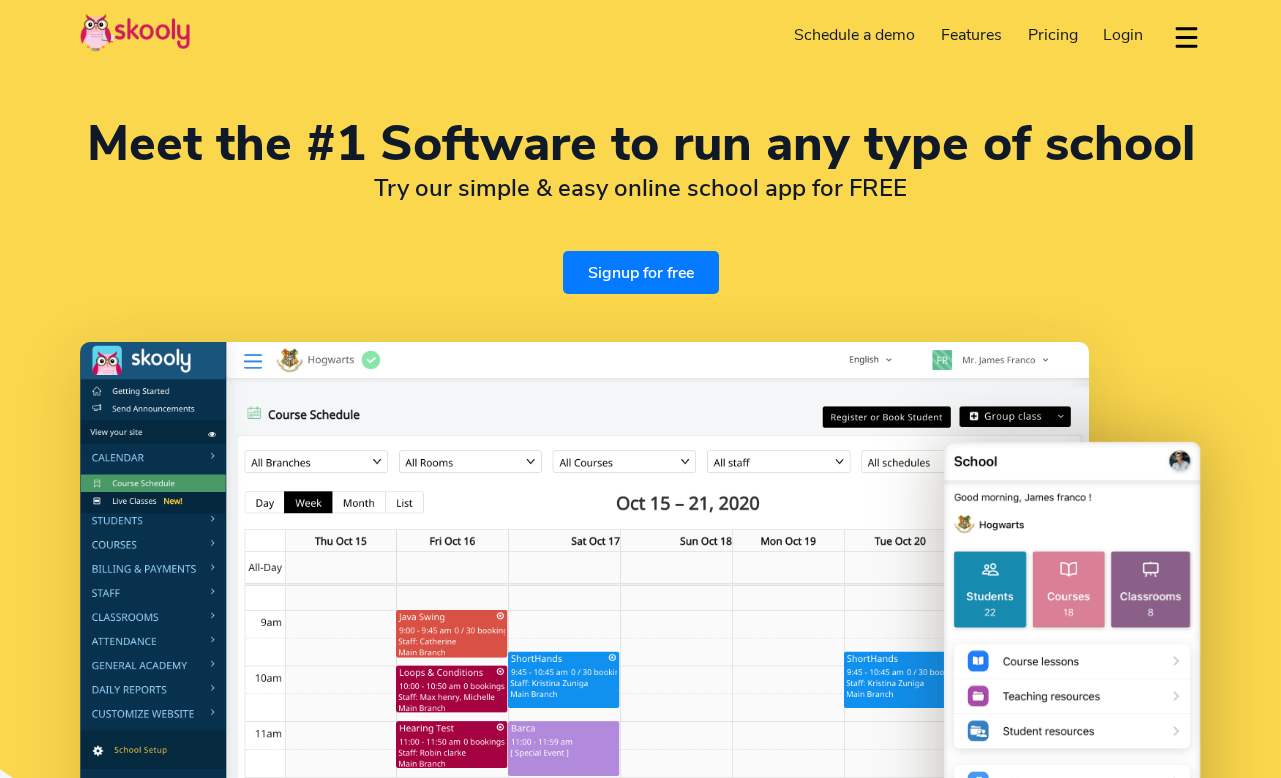 select on "en" 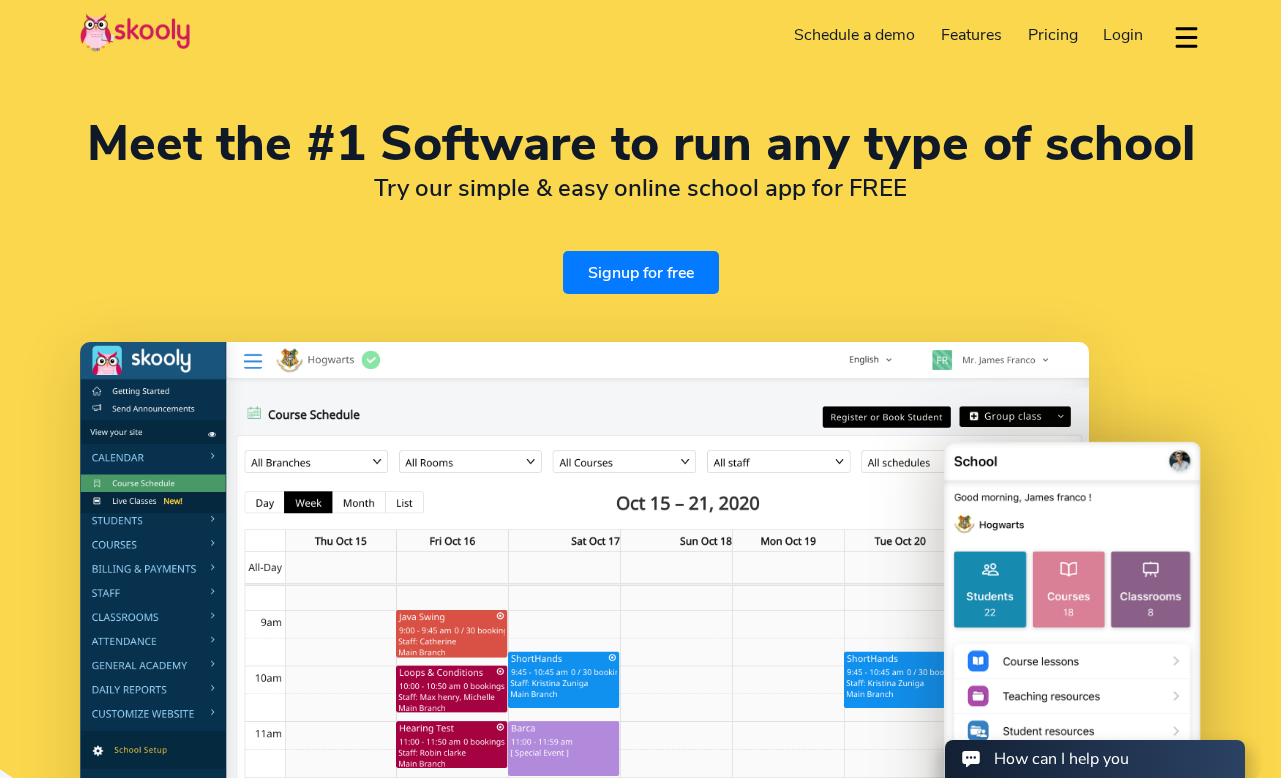 scroll, scrollTop: 0, scrollLeft: 0, axis: both 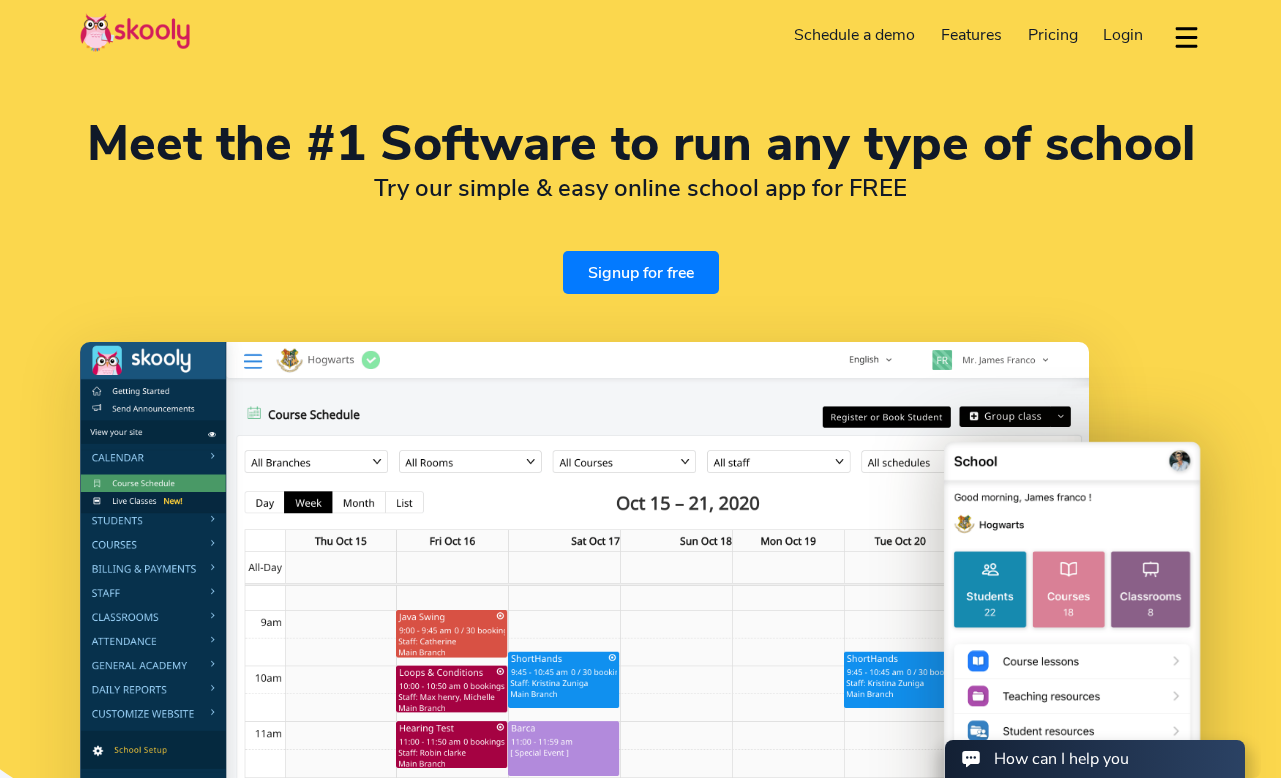 click on "Meet the #1 Software to run any type of school Try our simple & easy online school app for FREE Signup for free" at bounding box center (640, 518) 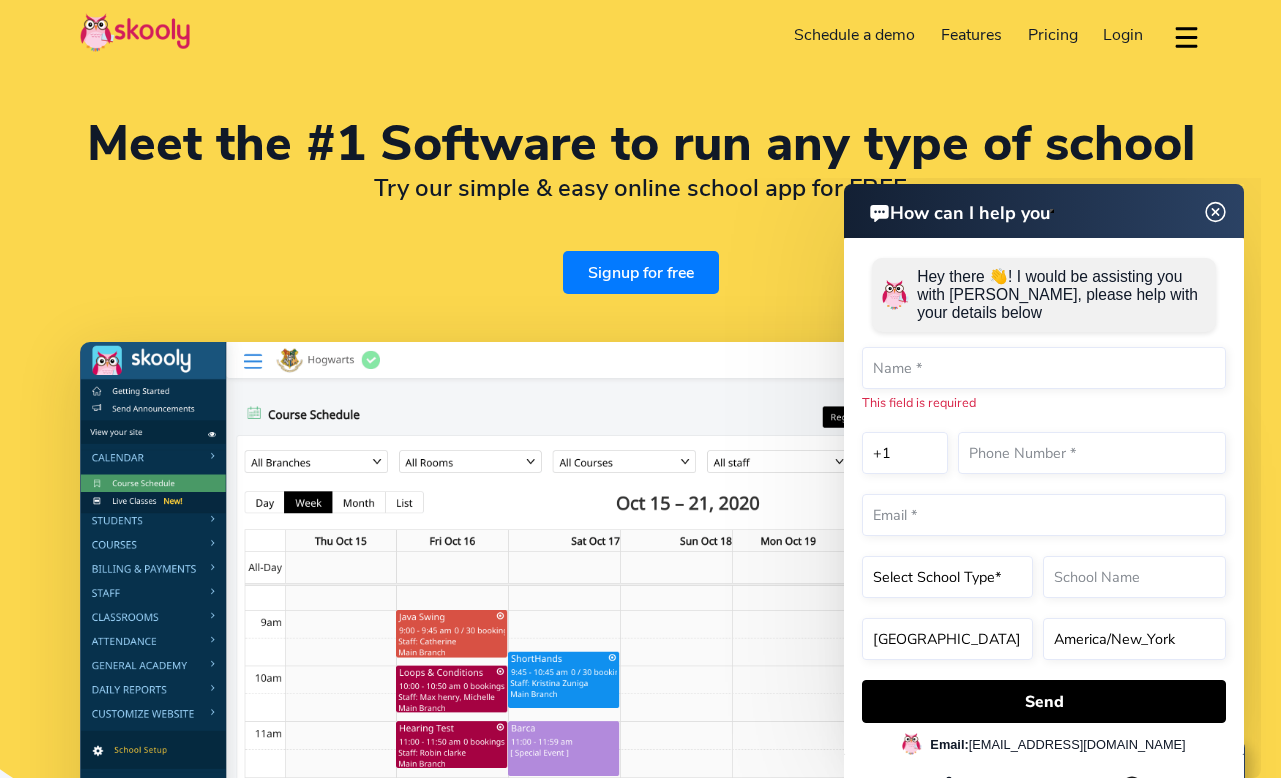 click at bounding box center [135, 32] 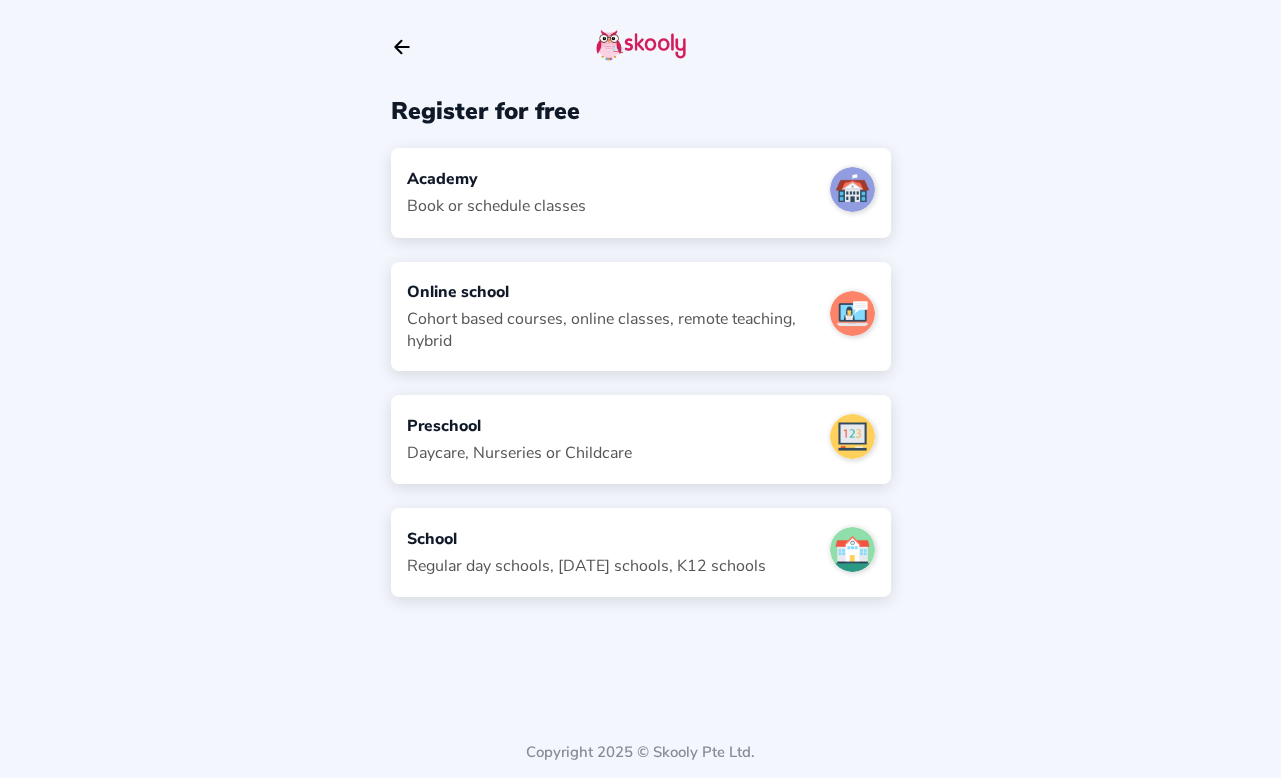 scroll, scrollTop: 0, scrollLeft: 0, axis: both 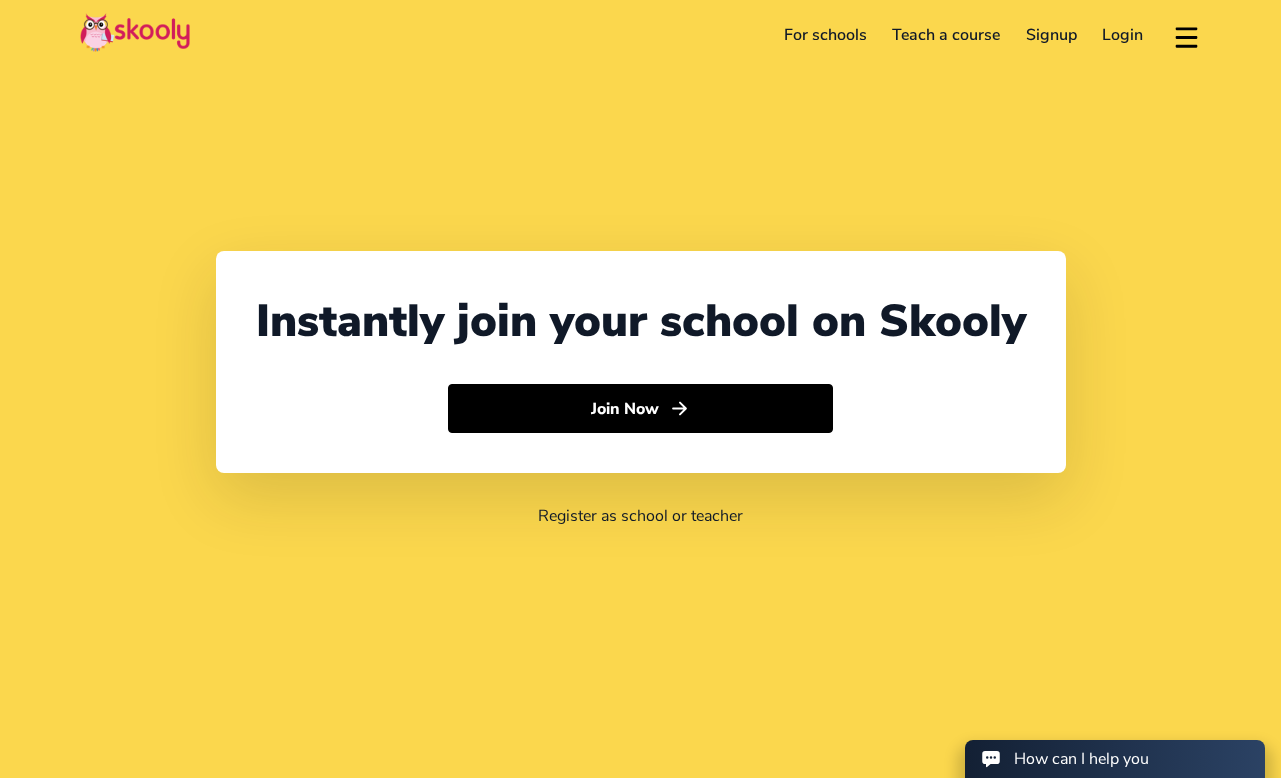 click 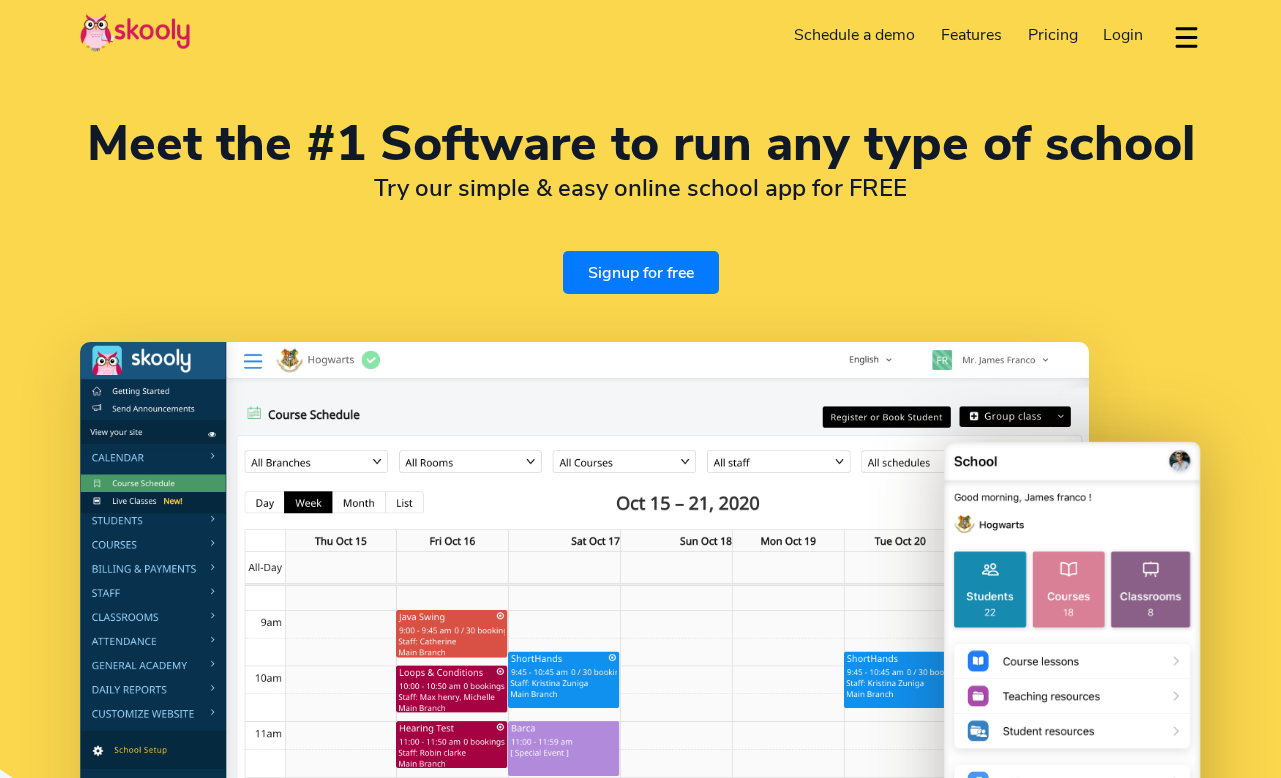 select on "en" 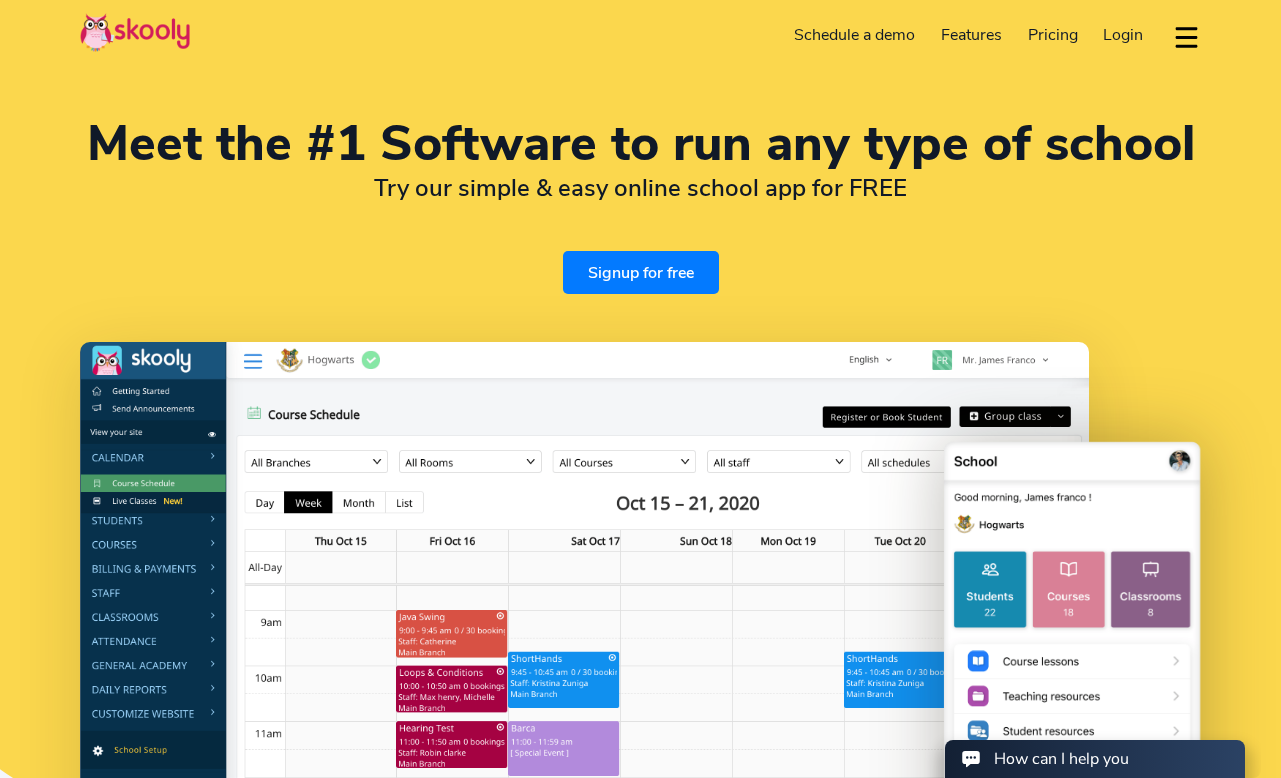 scroll, scrollTop: 0, scrollLeft: 0, axis: both 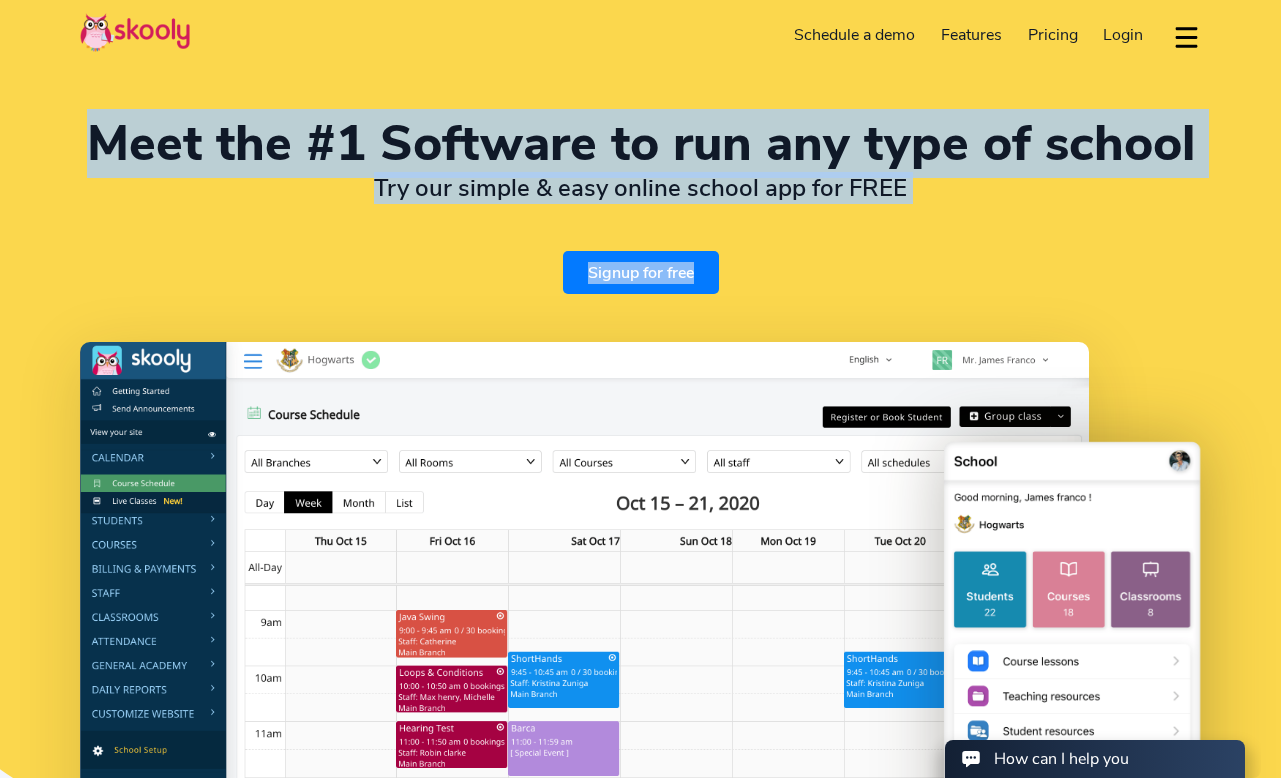 drag, startPoint x: 809, startPoint y: 209, endPoint x: 553, endPoint y: 76, distance: 288.48743 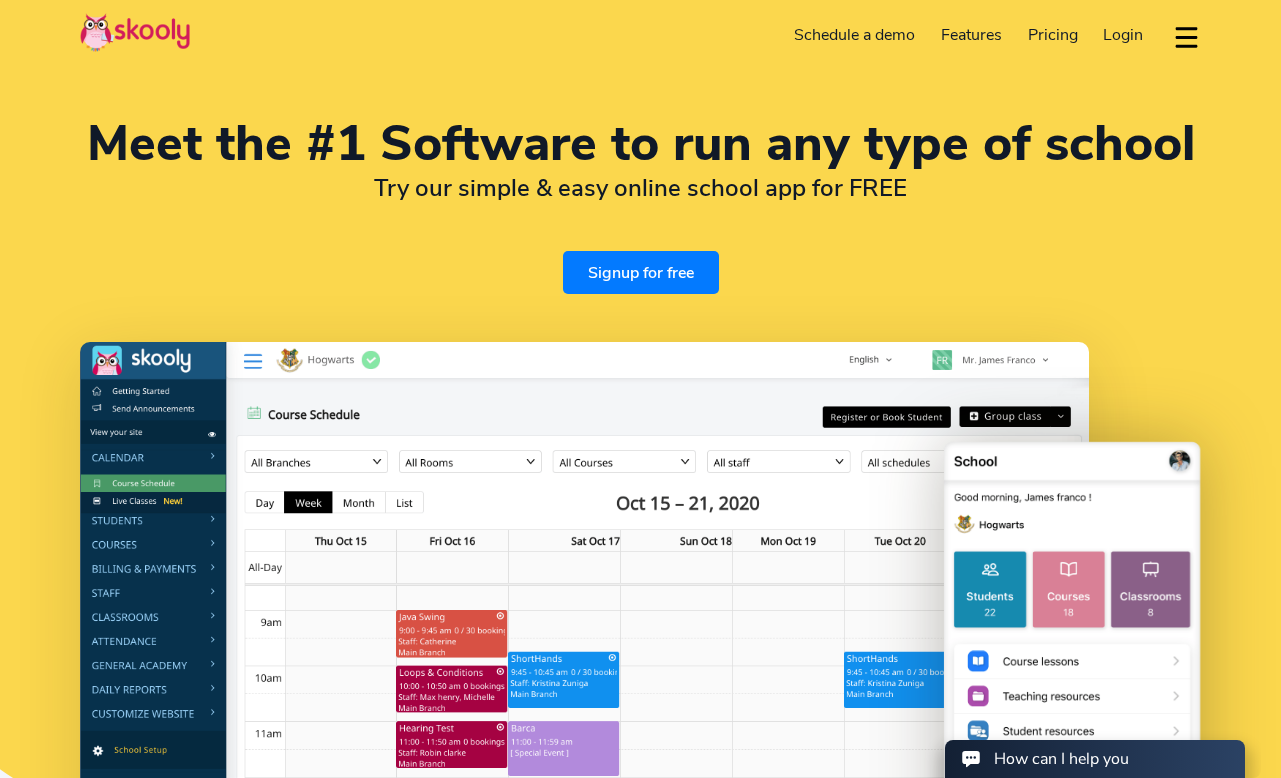click on "Meet the #1 Software to run any type of school Try our simple & easy online school app for FREE Signup for free" at bounding box center (640, 518) 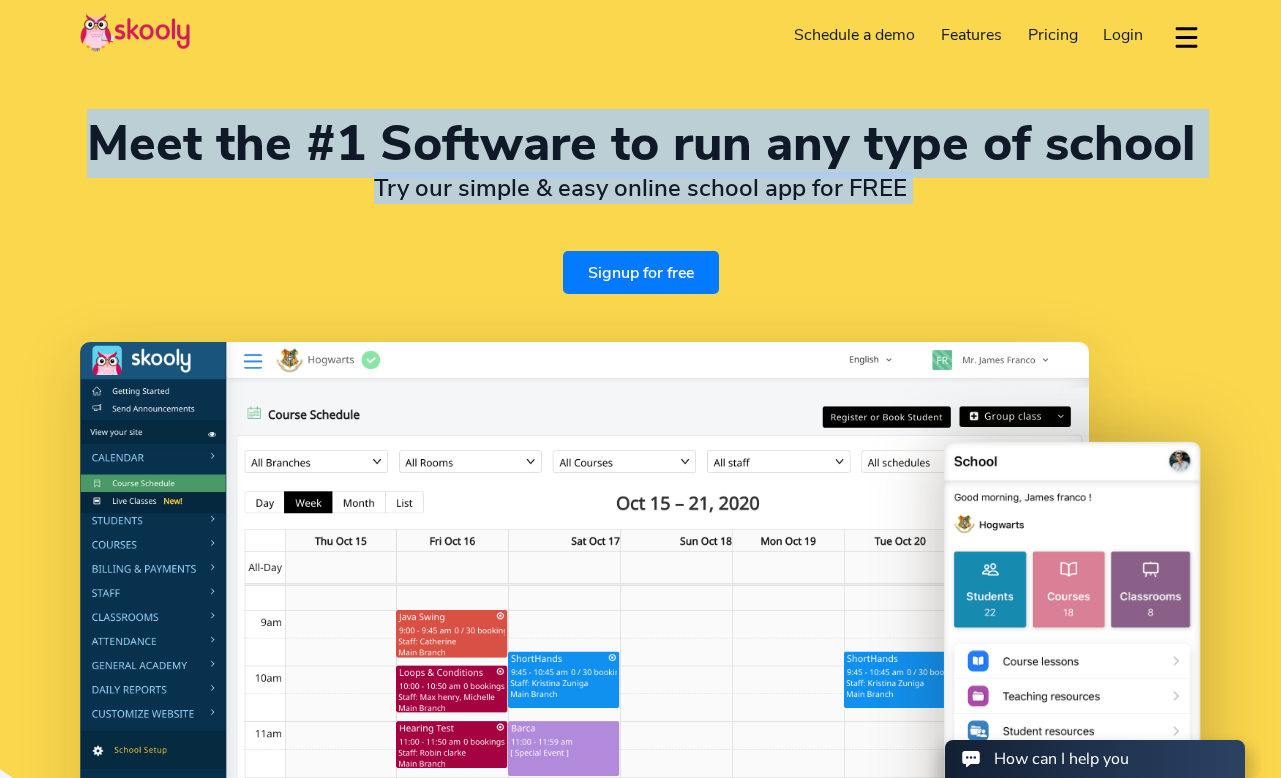 drag, startPoint x: 417, startPoint y: 101, endPoint x: 529, endPoint y: 215, distance: 159.8124 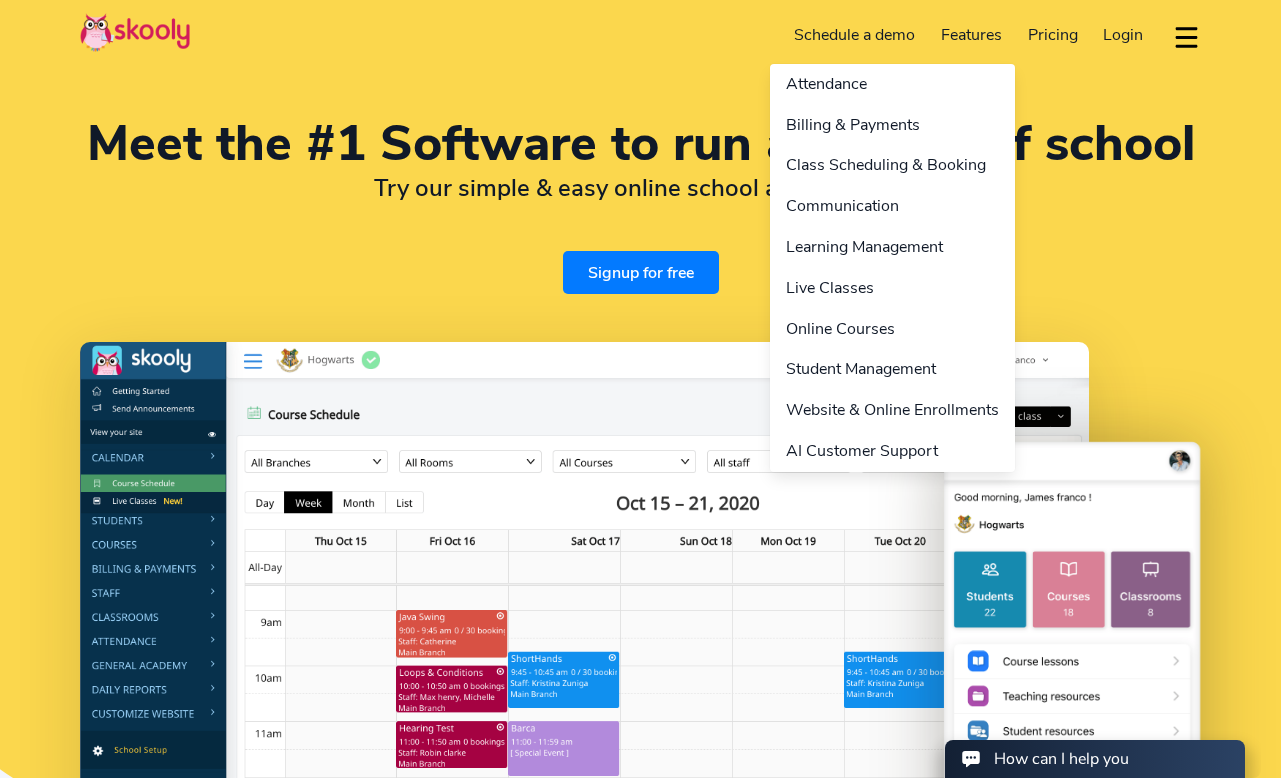 click on "Features" at bounding box center (971, 35) 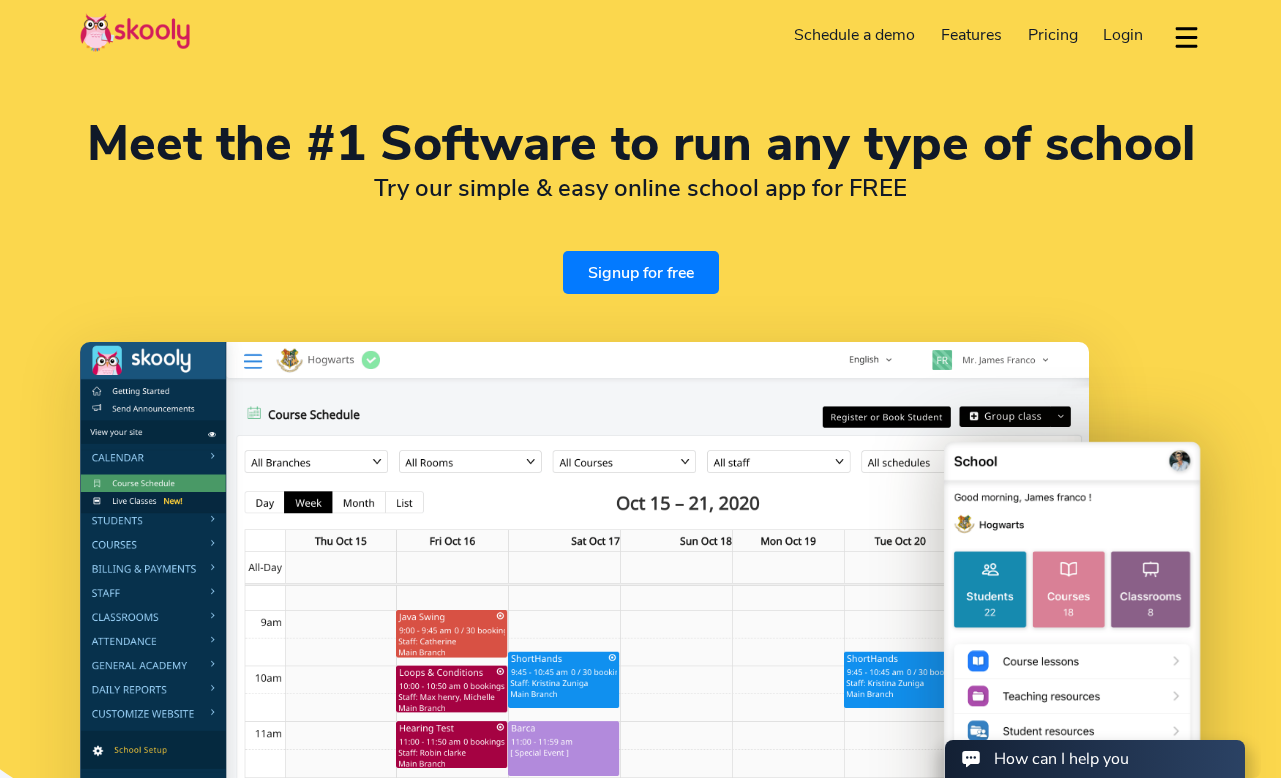 click on "Pricing" at bounding box center (1053, 35) 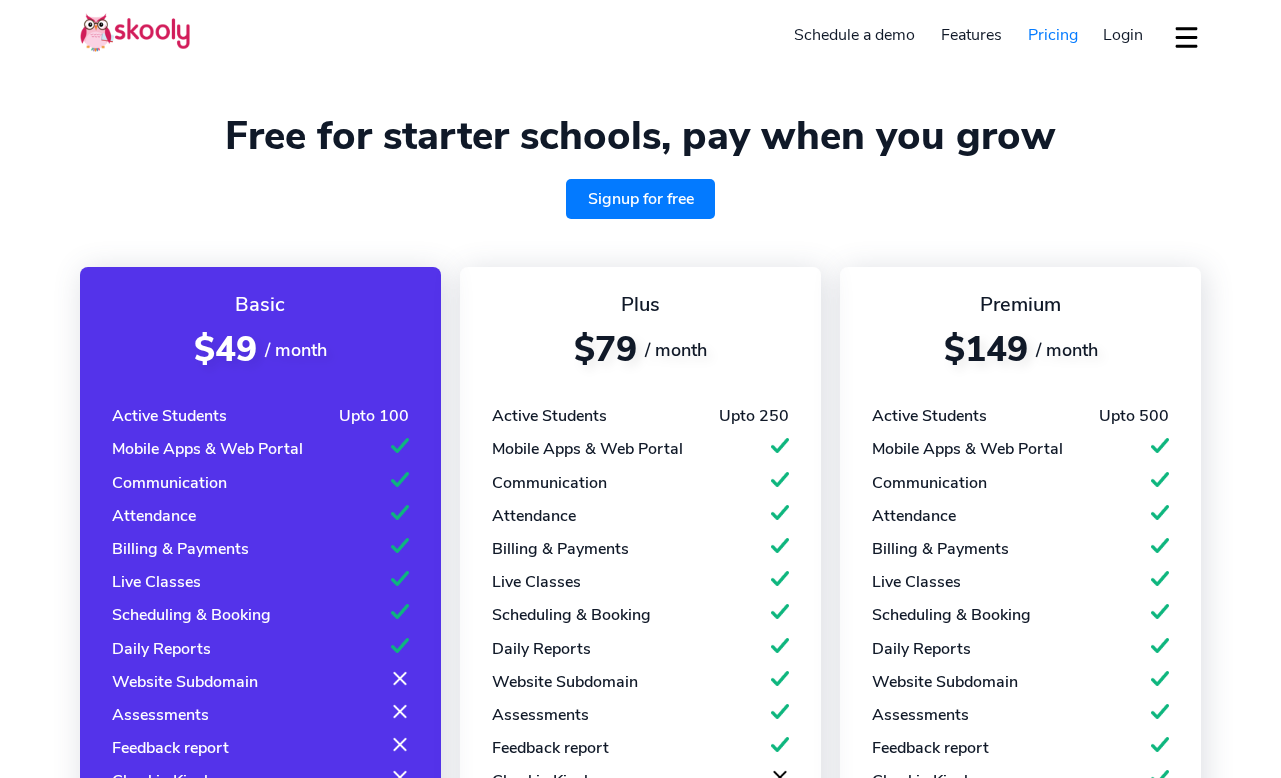 select on "en" 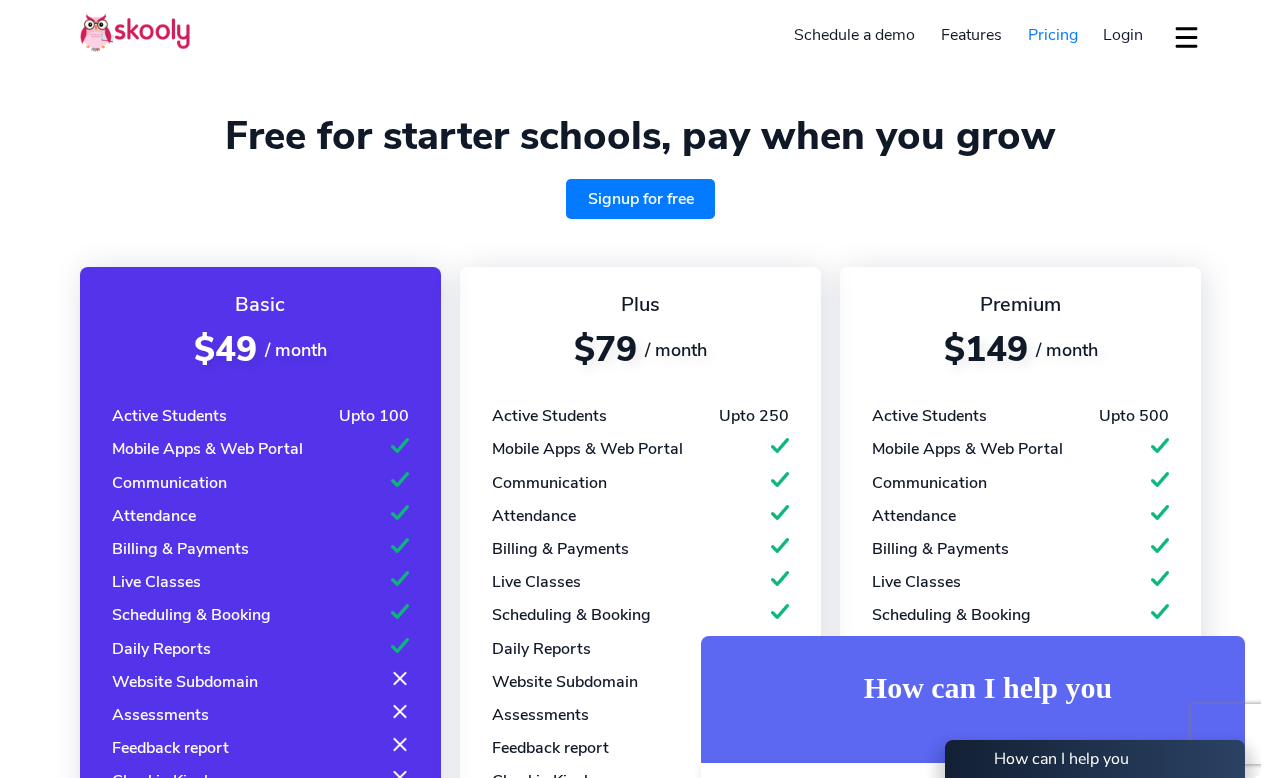 scroll, scrollTop: 0, scrollLeft: 0, axis: both 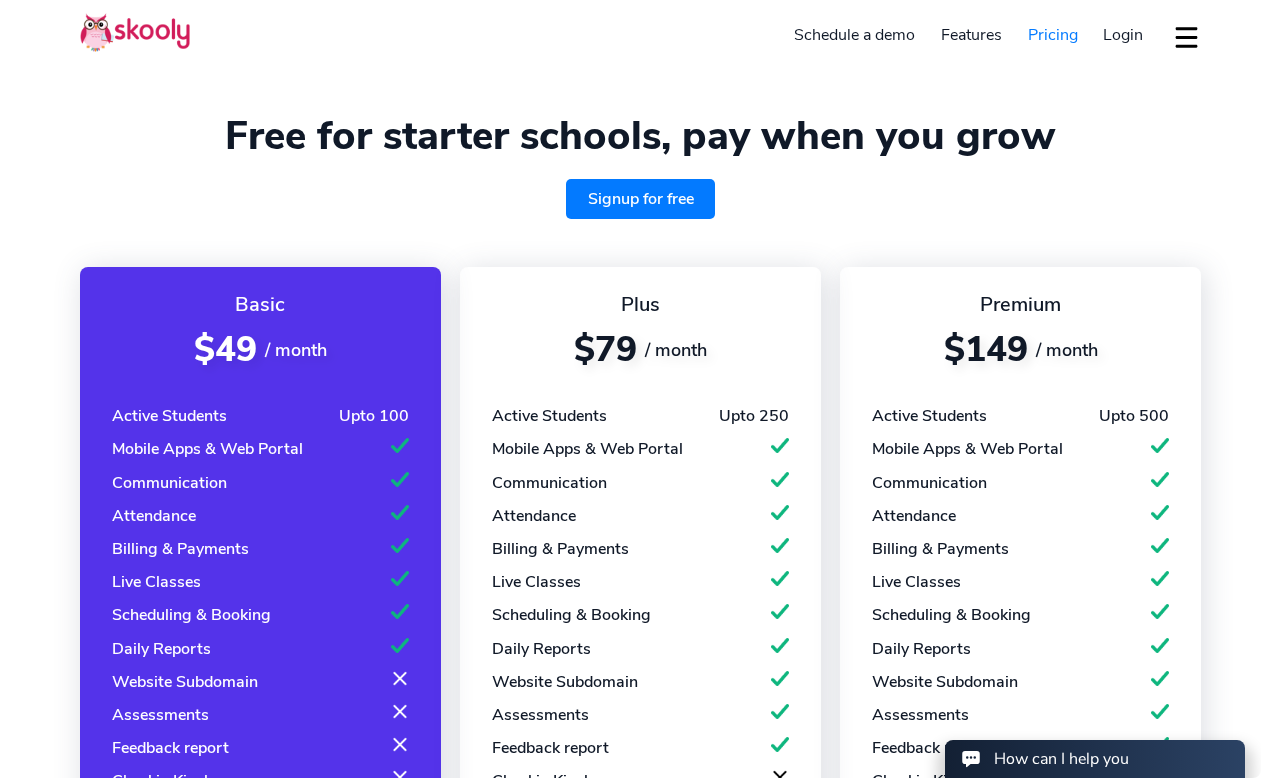 click on "Signup for free" at bounding box center [641, 199] 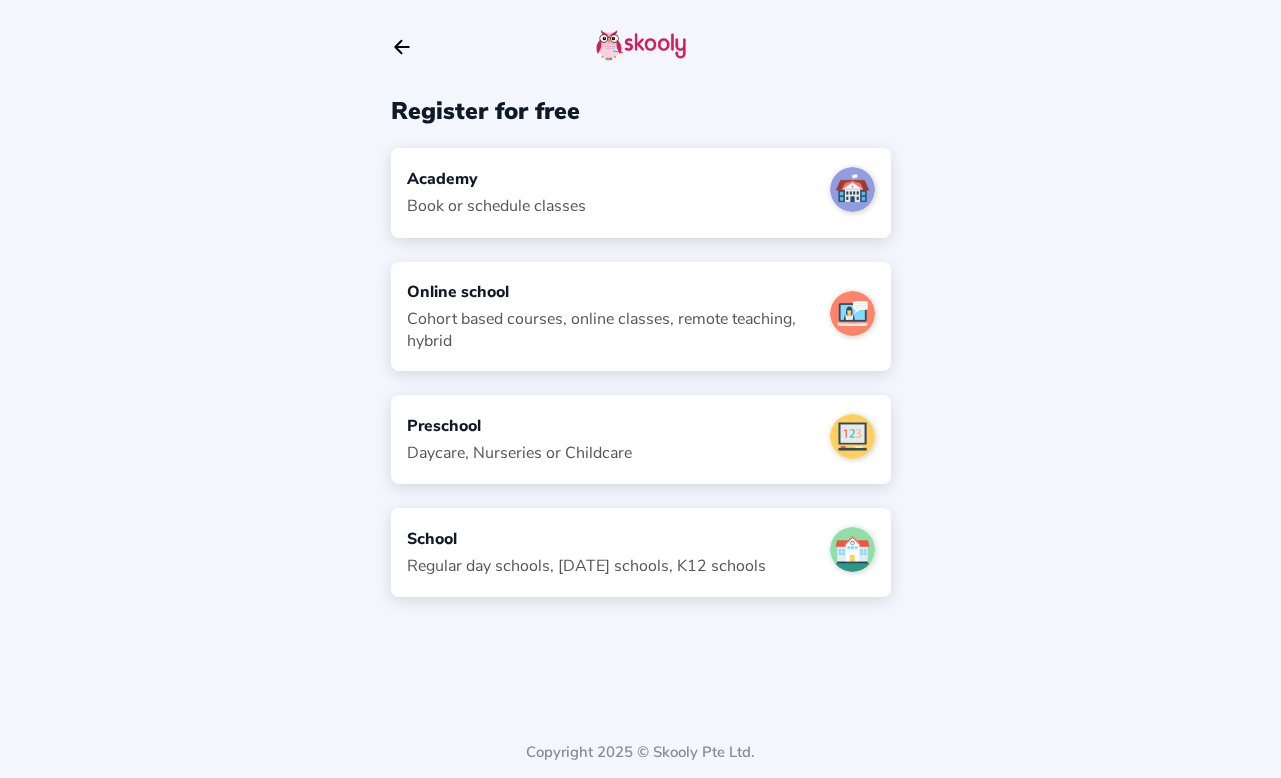 scroll, scrollTop: 0, scrollLeft: 0, axis: both 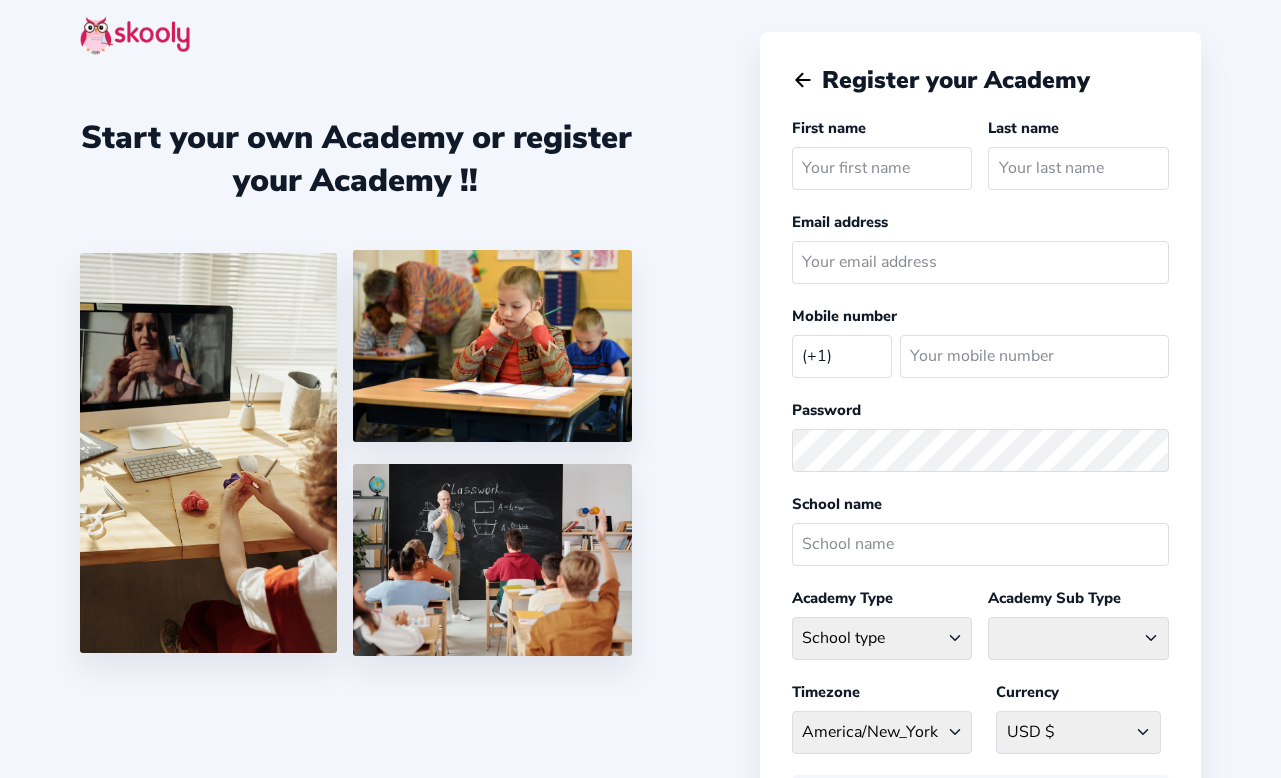 select on "US" 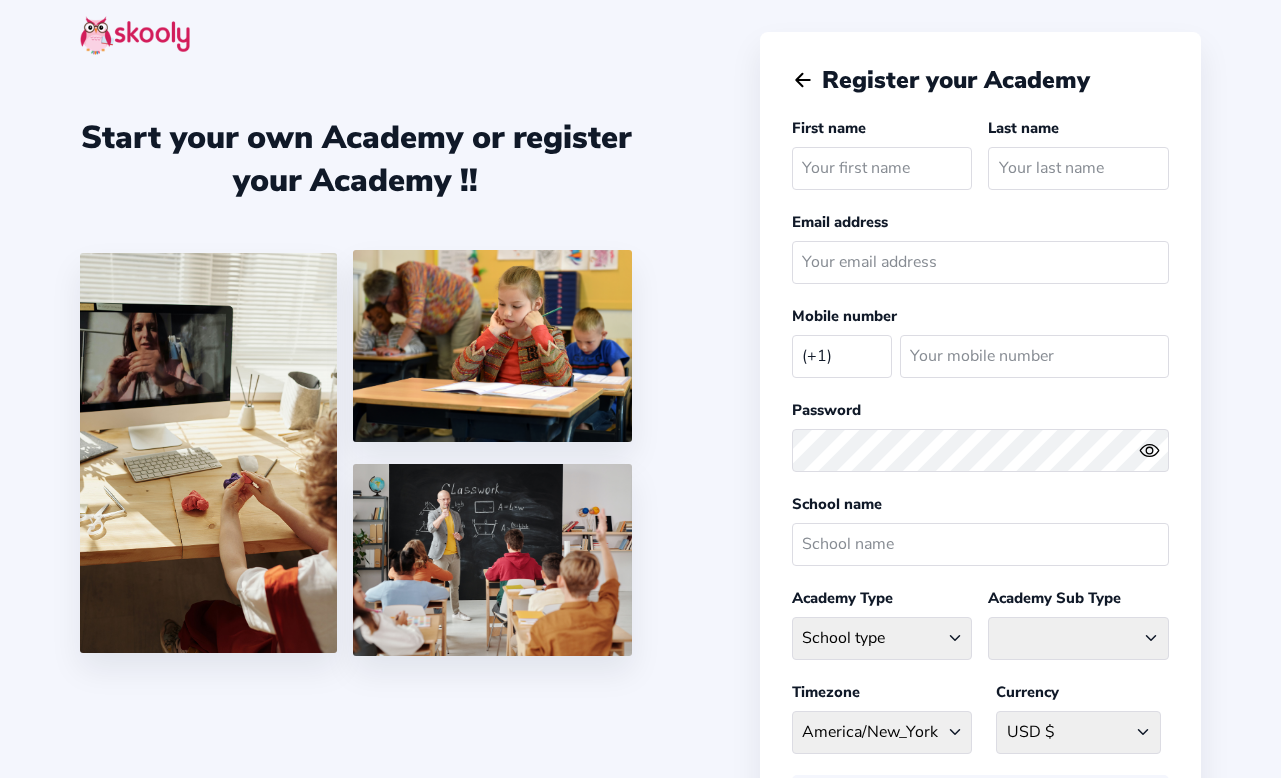 click on "Arrow Back" 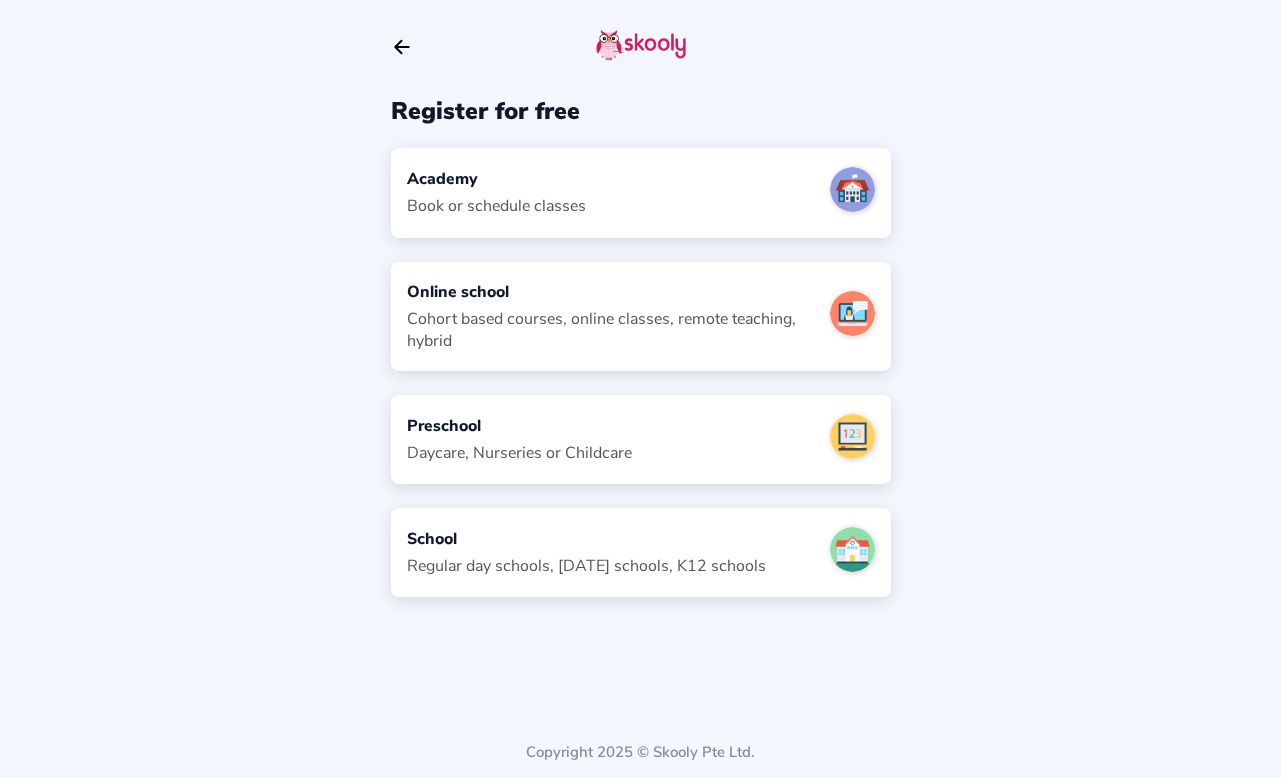 click 